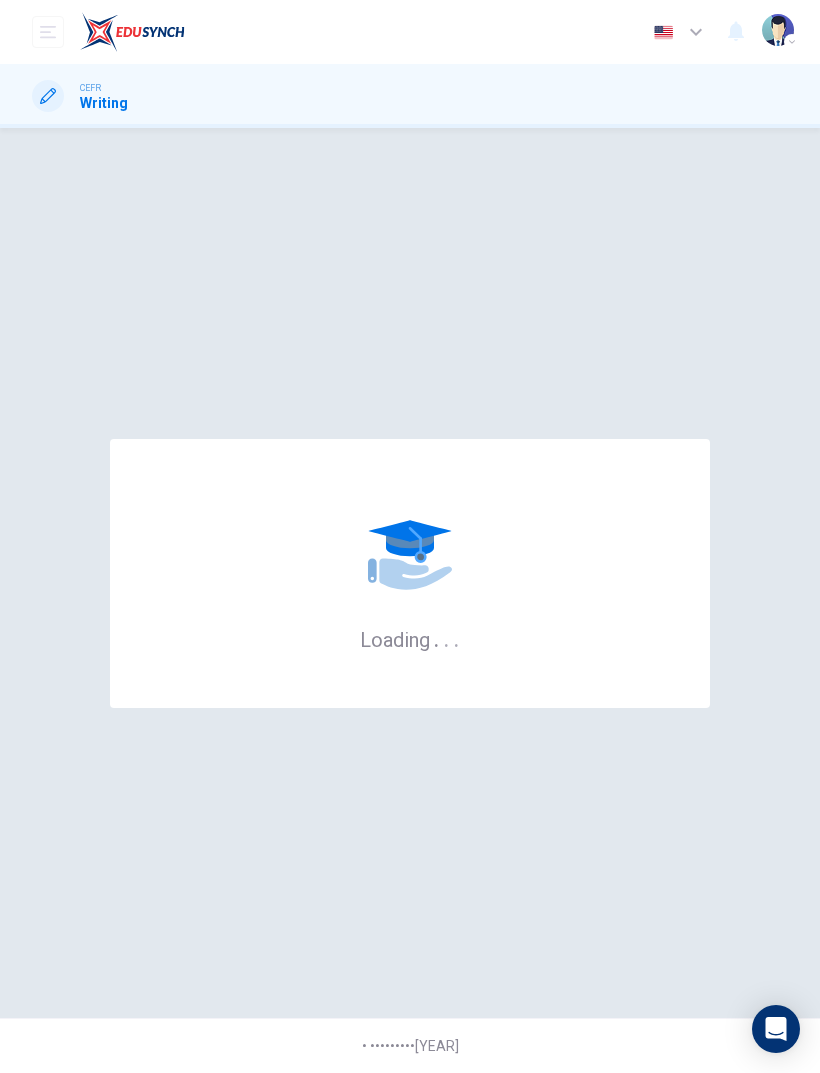 scroll, scrollTop: 0, scrollLeft: 0, axis: both 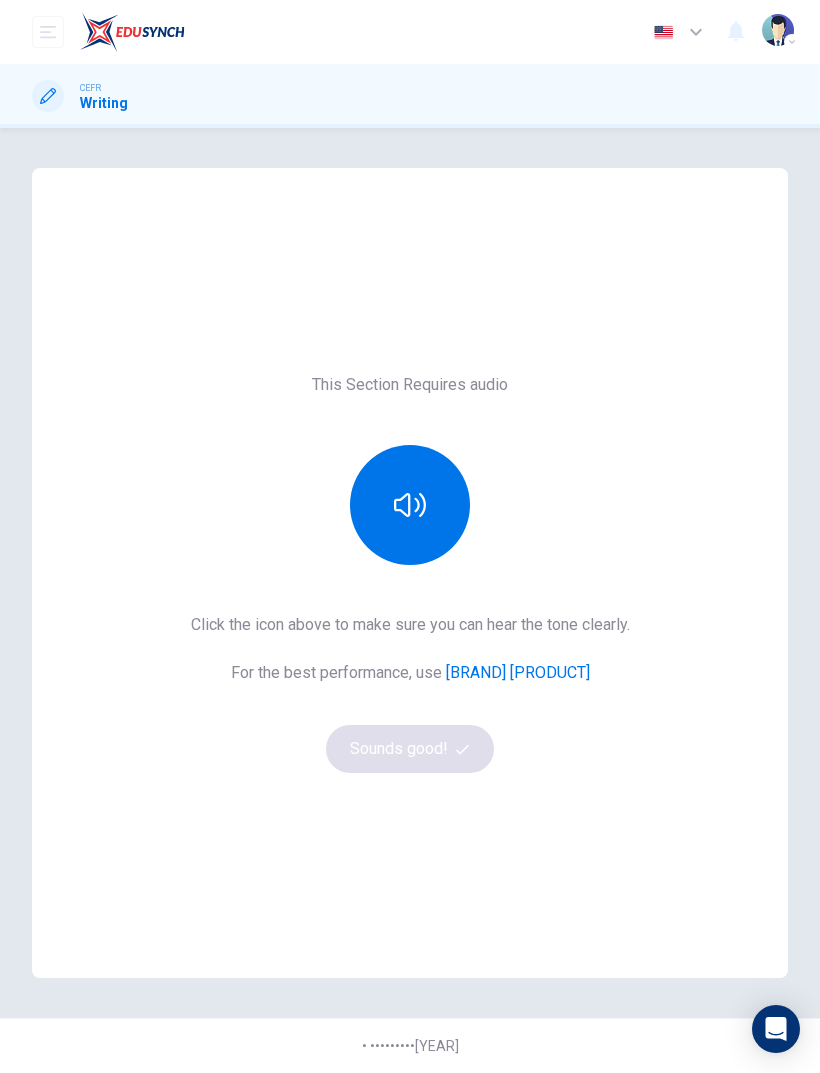 click at bounding box center [48, 96] 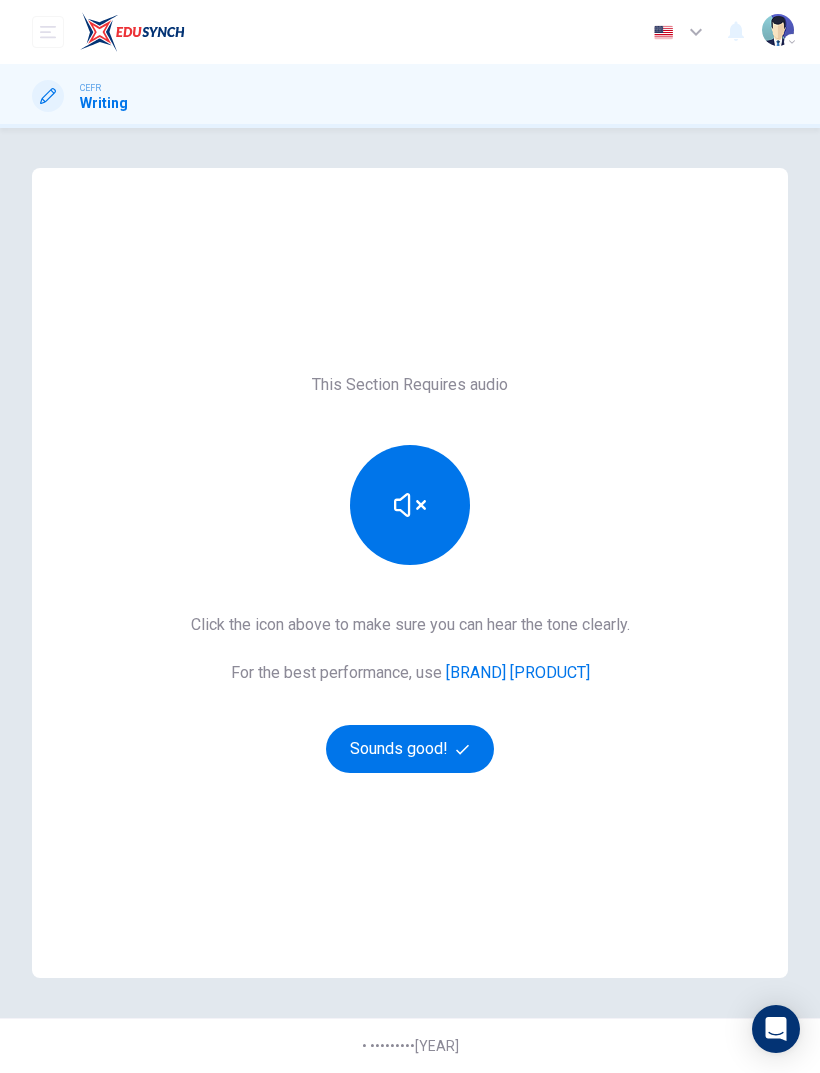 click on "Sounds good!" at bounding box center [410, 749] 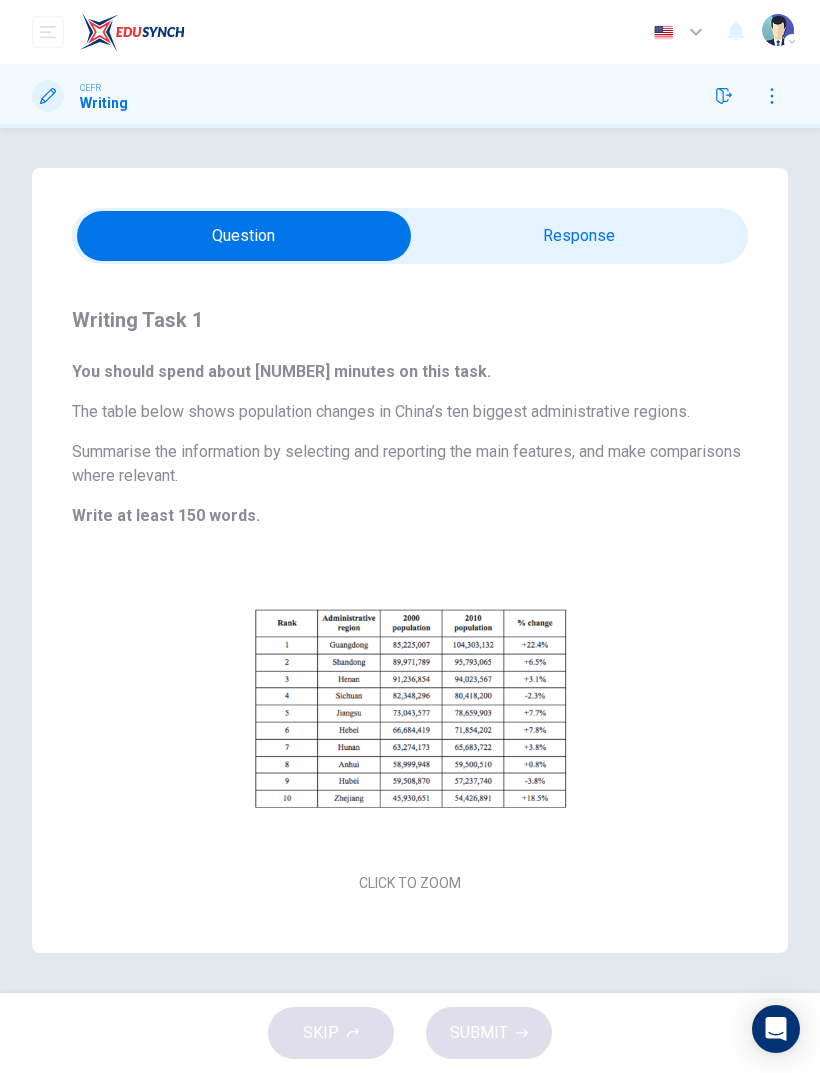 click on "Click to Zoom" at bounding box center [410, 725] 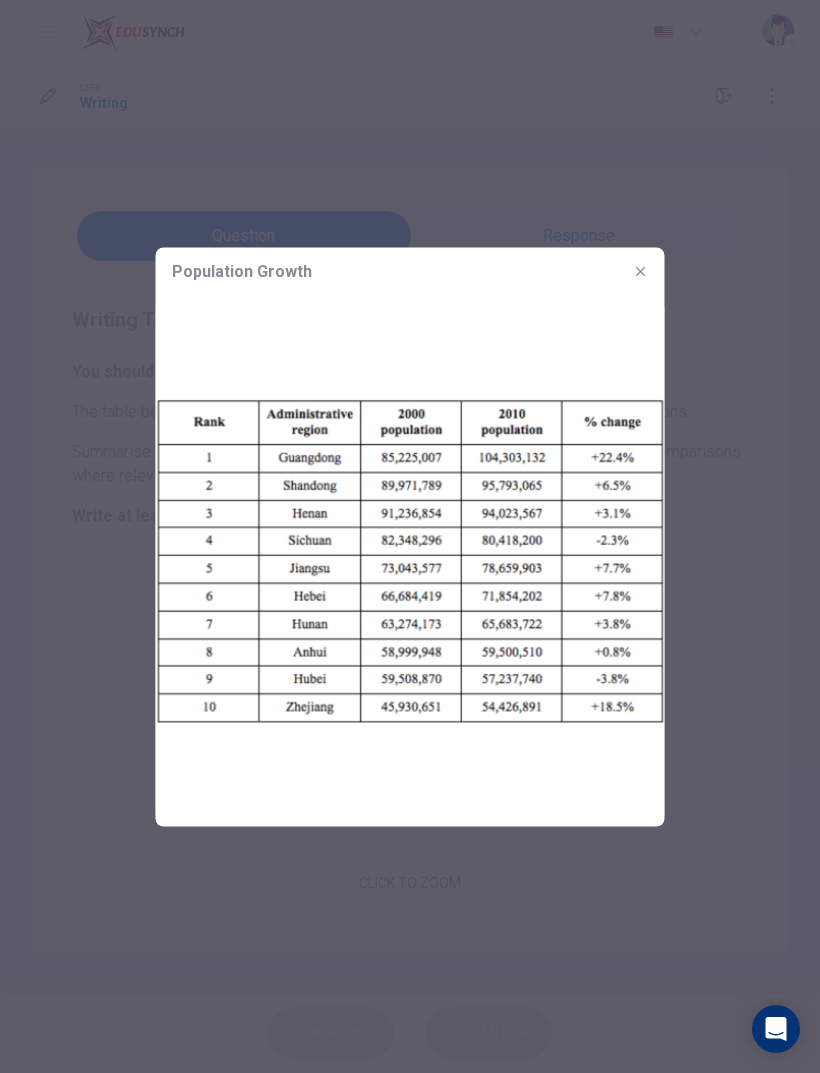 click at bounding box center (641, 271) 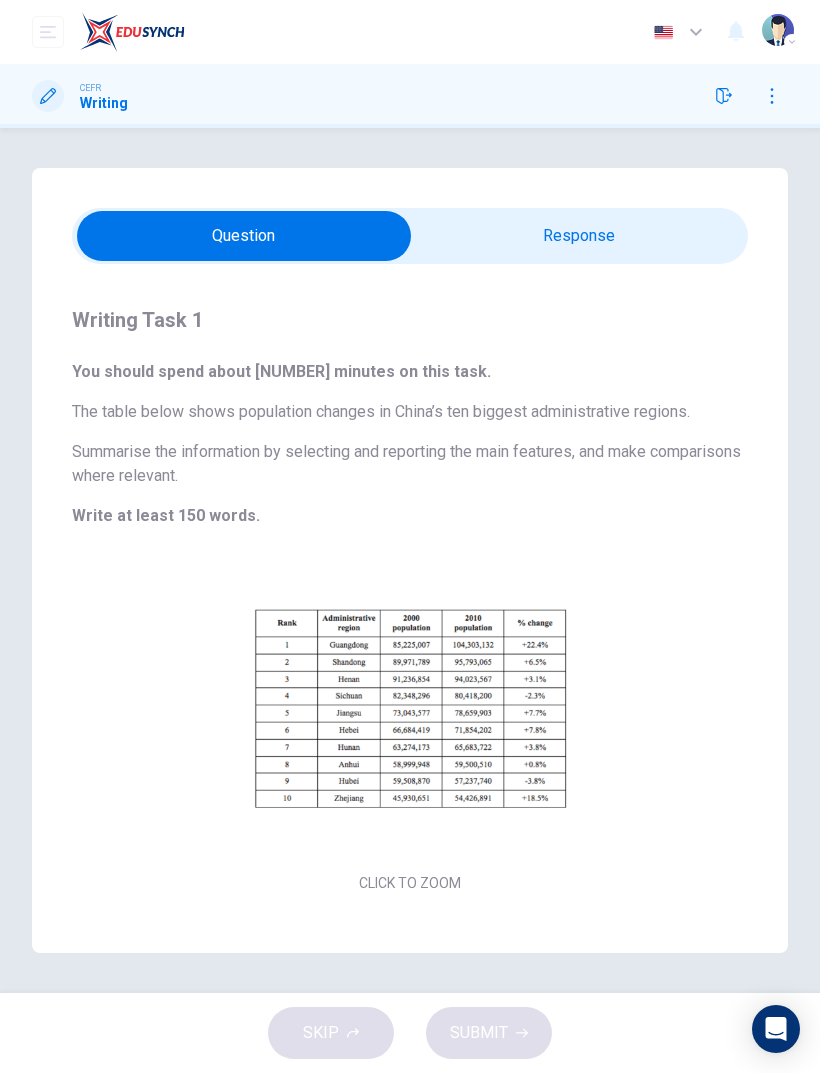click at bounding box center [244, 236] 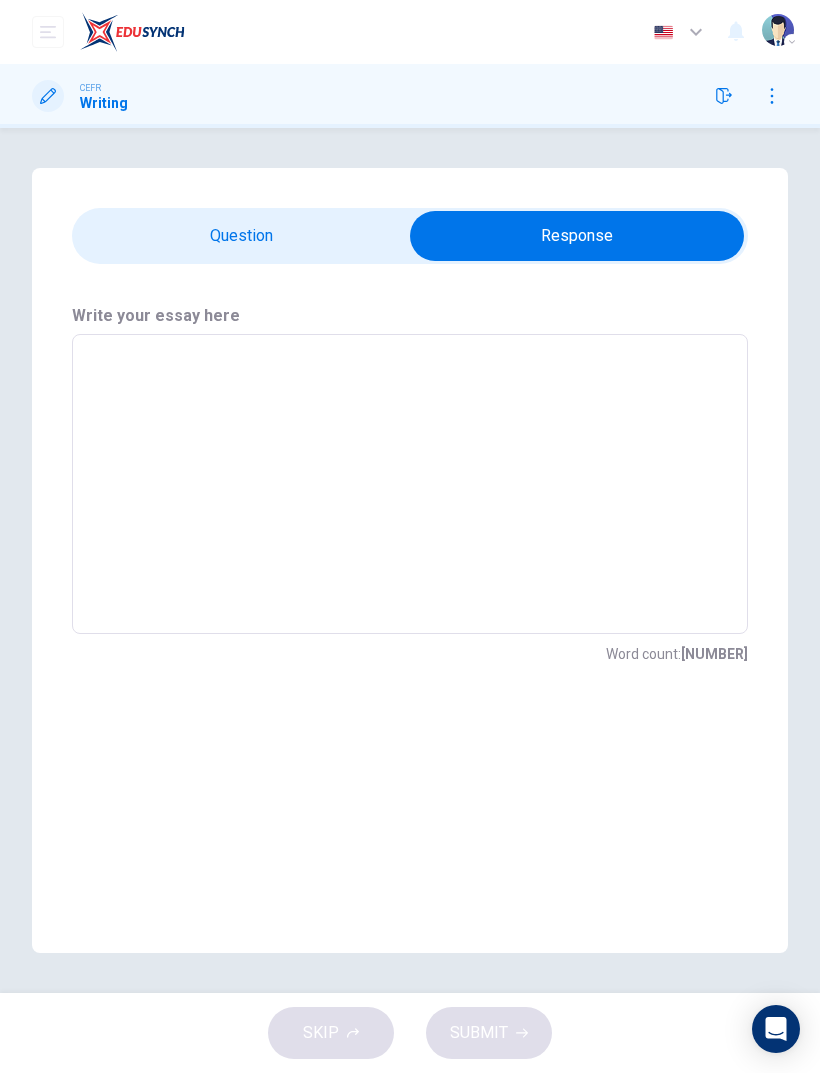 click at bounding box center [577, 236] 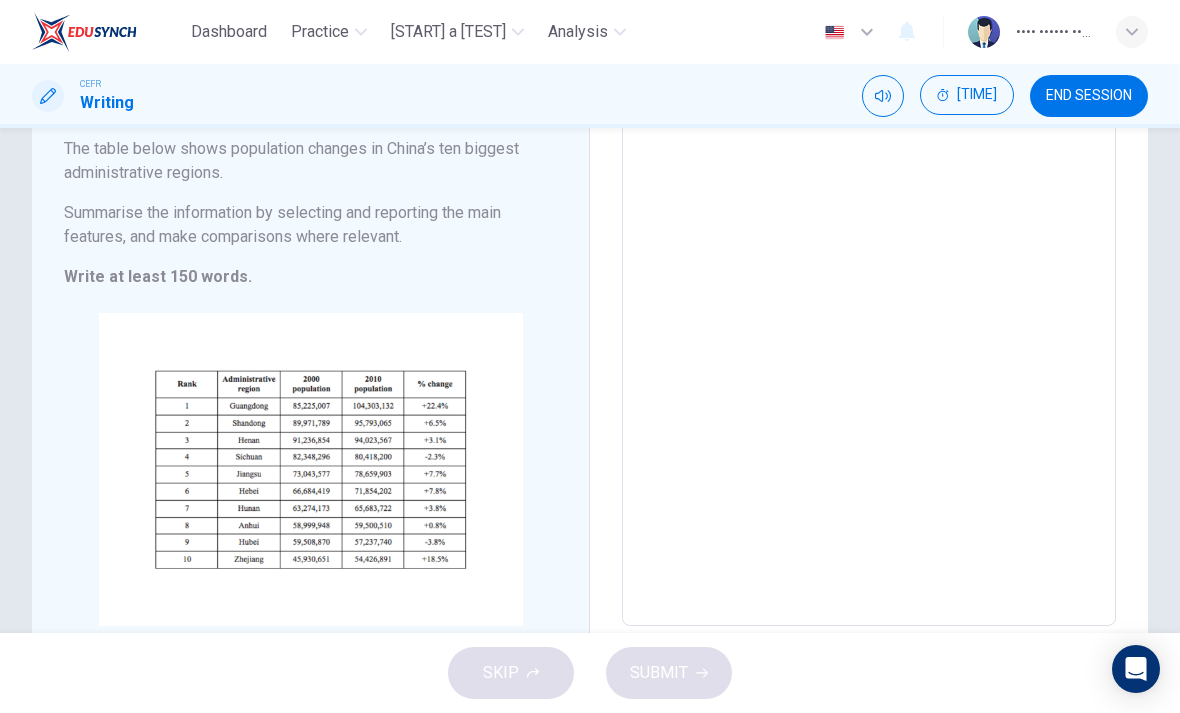 scroll, scrollTop: 166, scrollLeft: 0, axis: vertical 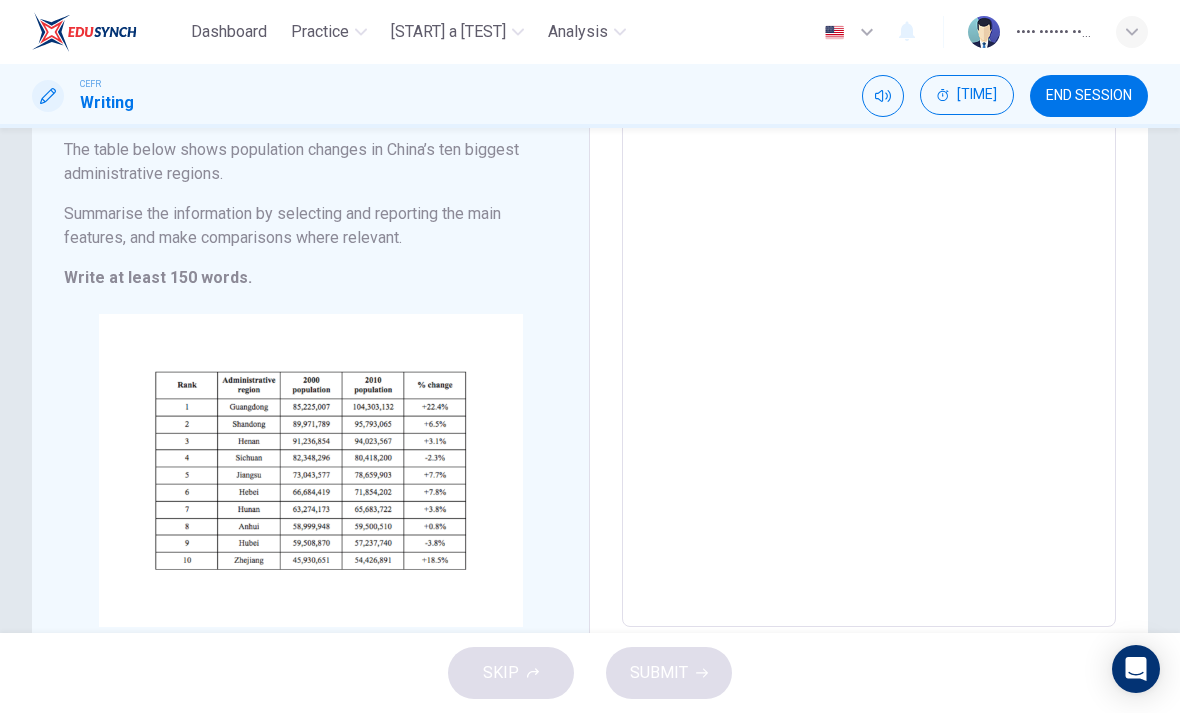 click at bounding box center (246, 487) 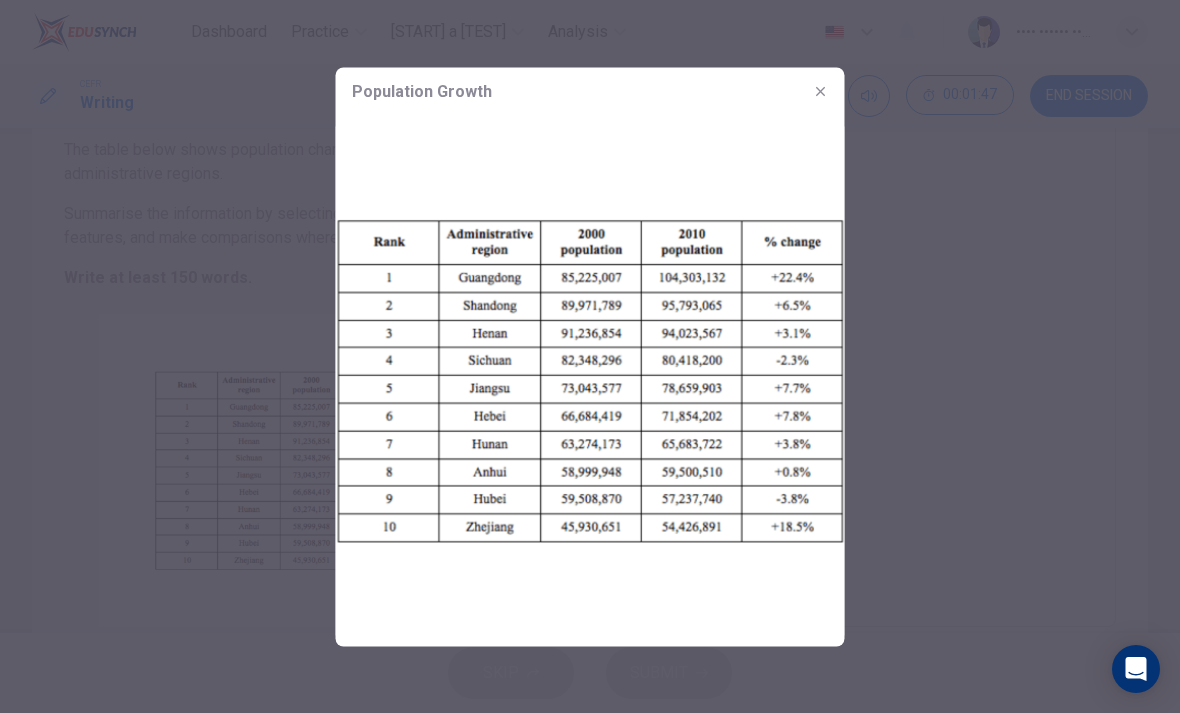 click at bounding box center (590, 356) 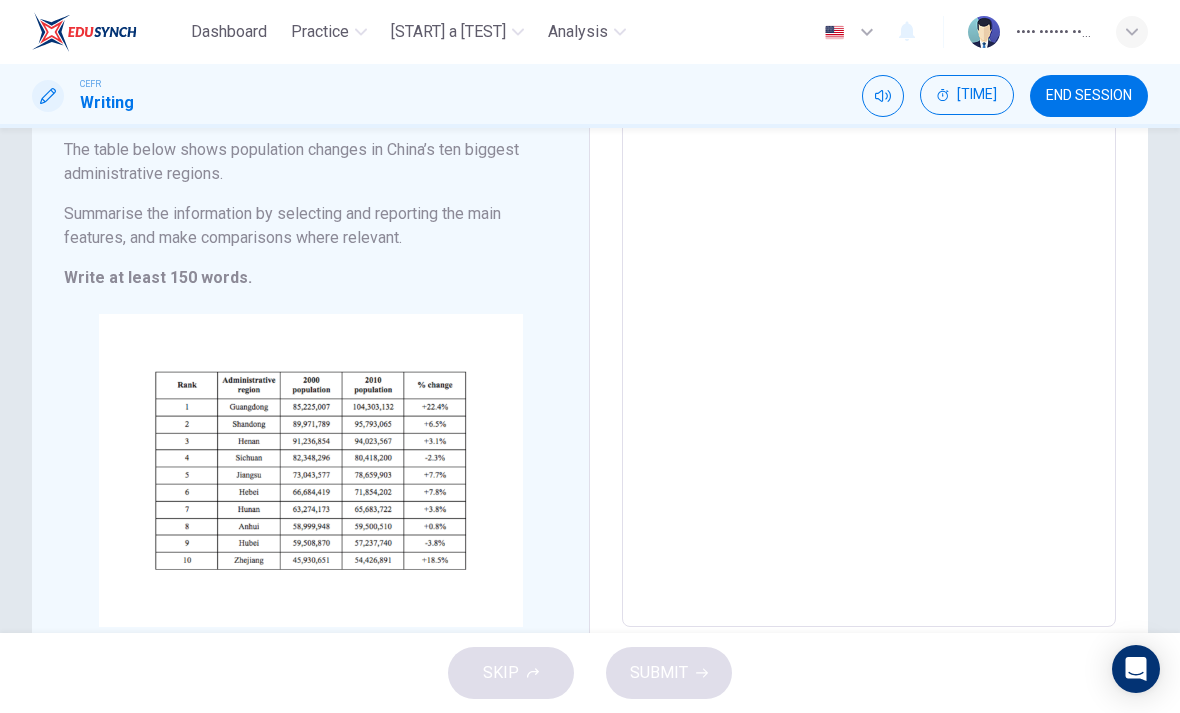 click on "Click to Zoom" at bounding box center (310, 486) 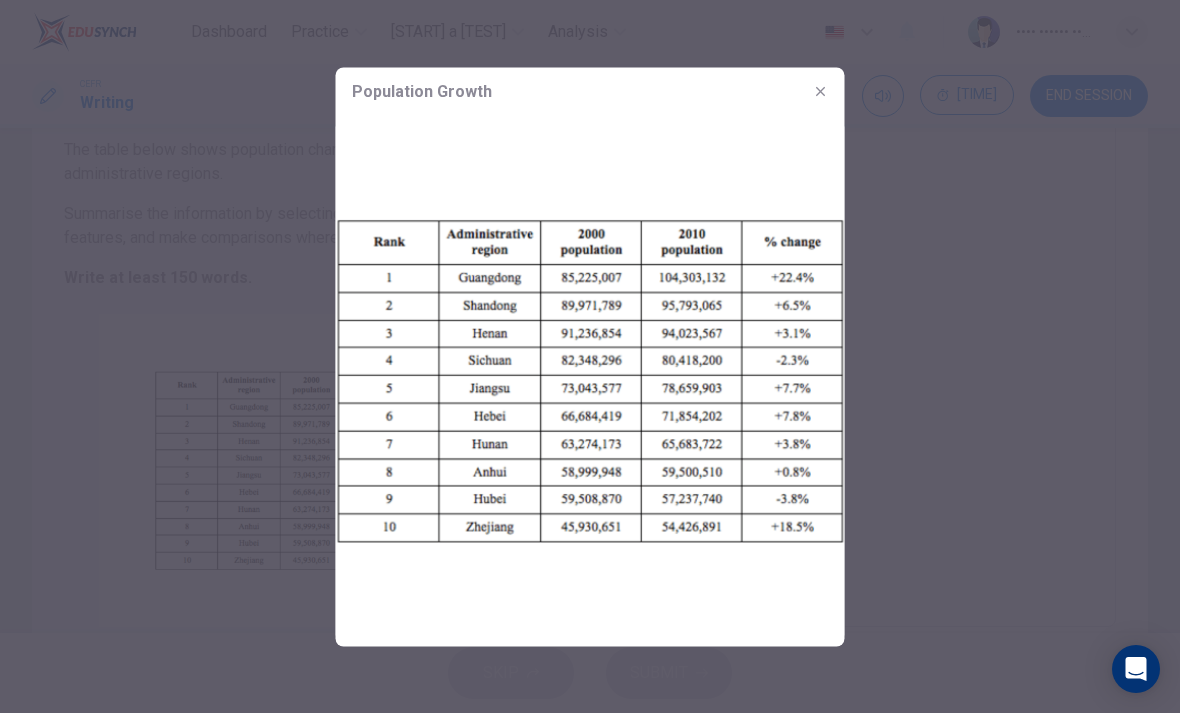 click at bounding box center (590, 356) 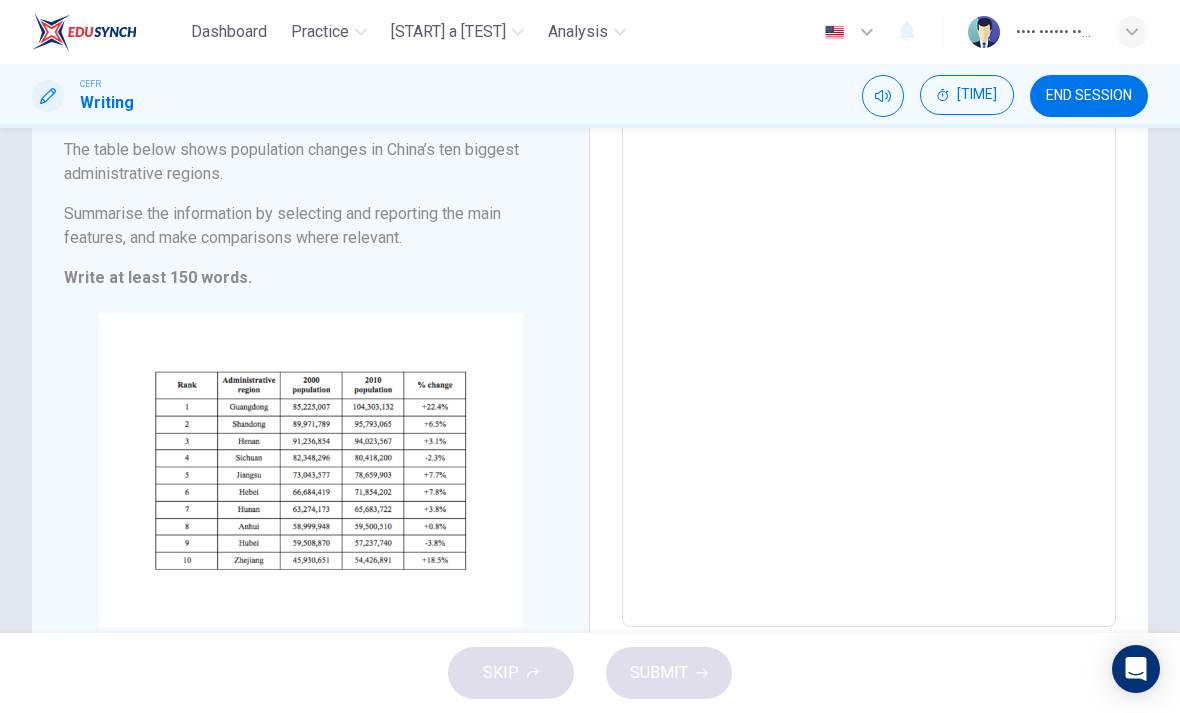 click on "Click to Zoom" at bounding box center (310, 486) 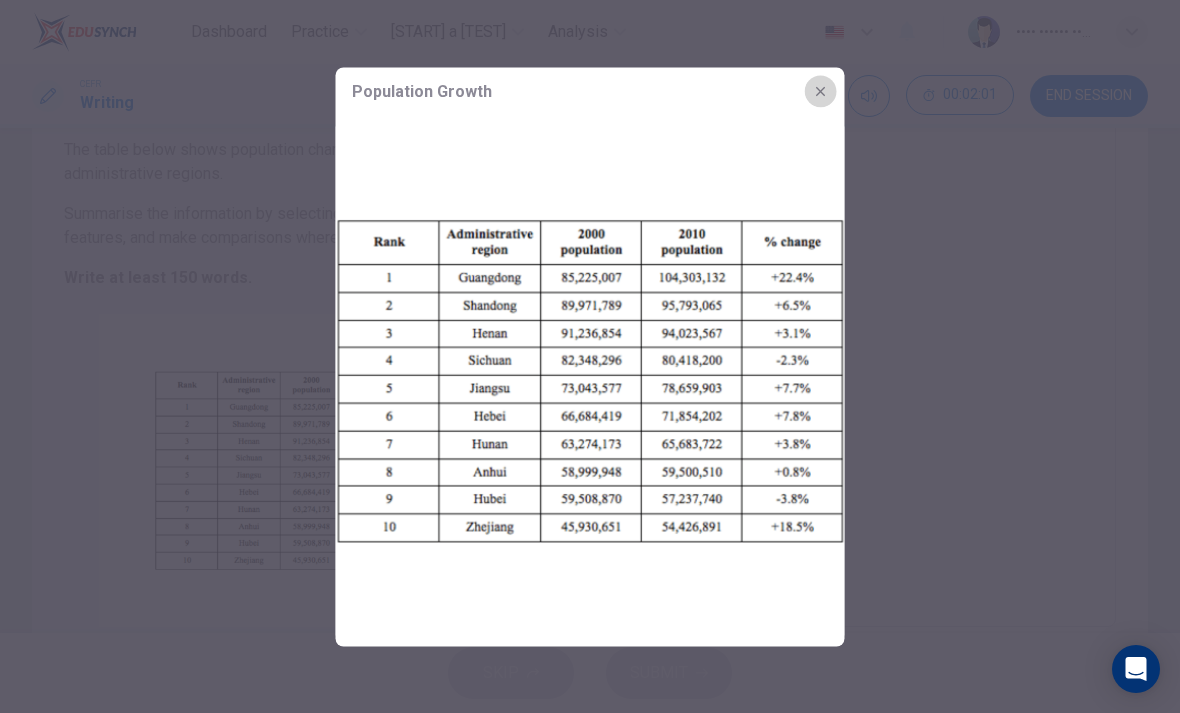 click at bounding box center (821, 91) 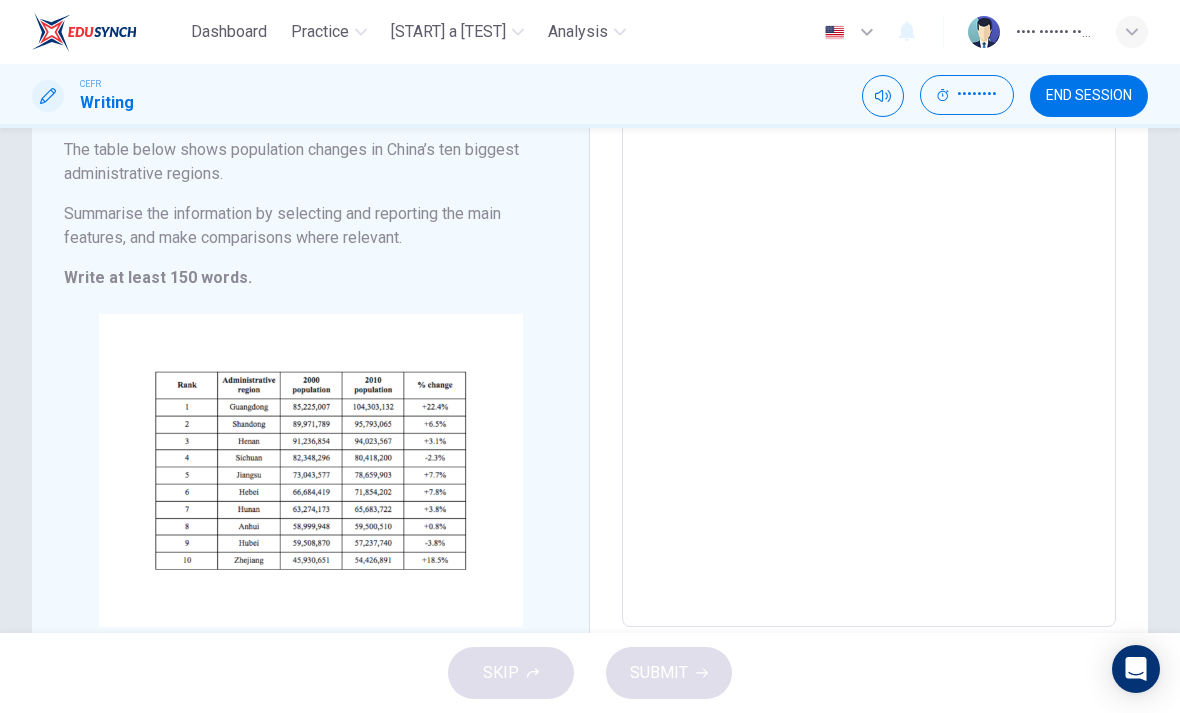 click at bounding box center (869, 350) 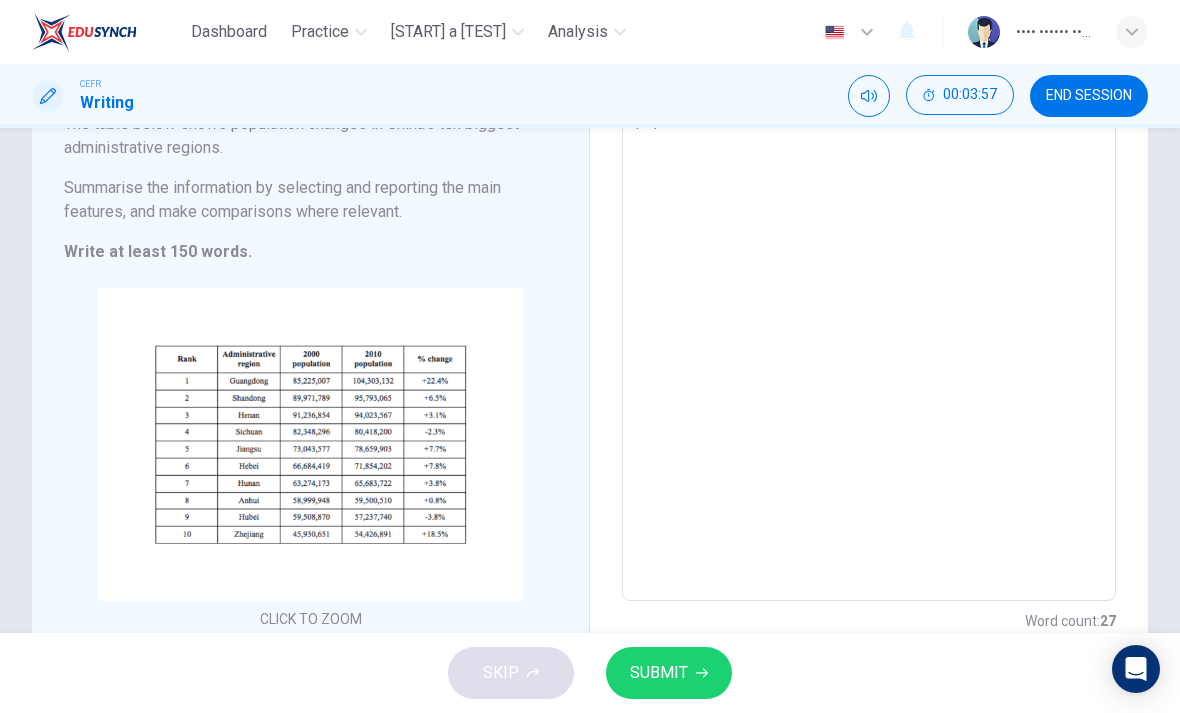 scroll, scrollTop: 195, scrollLeft: 0, axis: vertical 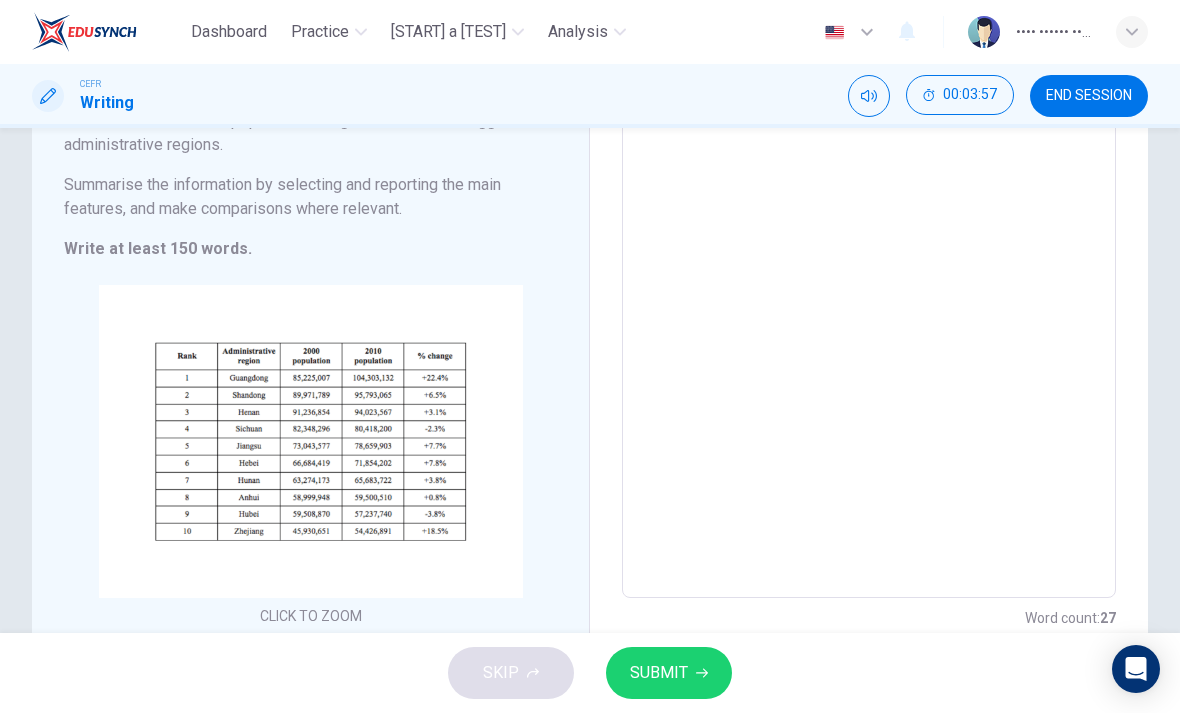 click on "Click to Zoom" at bounding box center [311, 458] 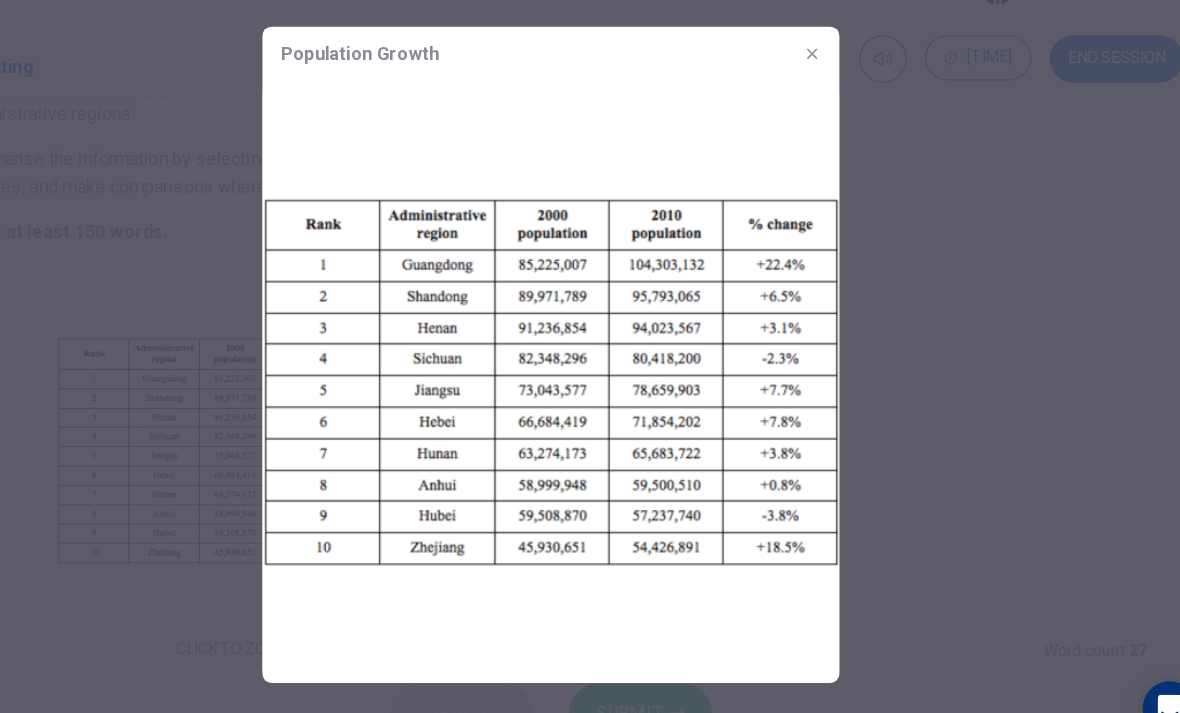 click at bounding box center (821, 91) 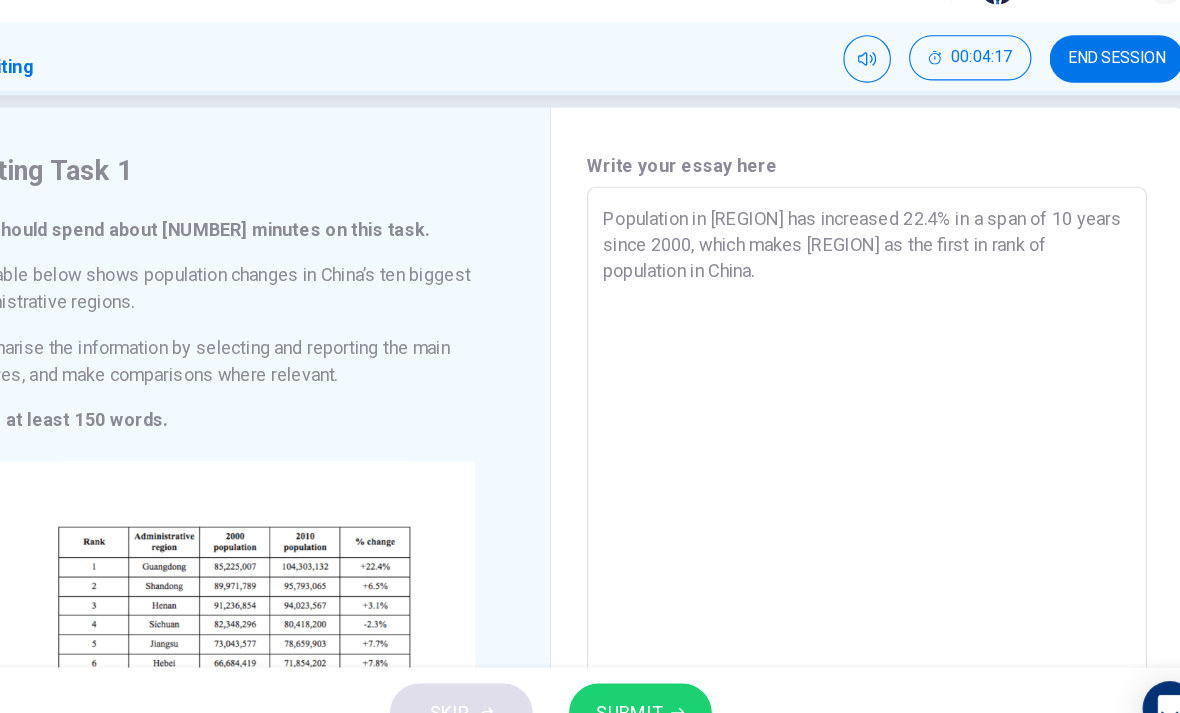 scroll, scrollTop: 26, scrollLeft: 0, axis: vertical 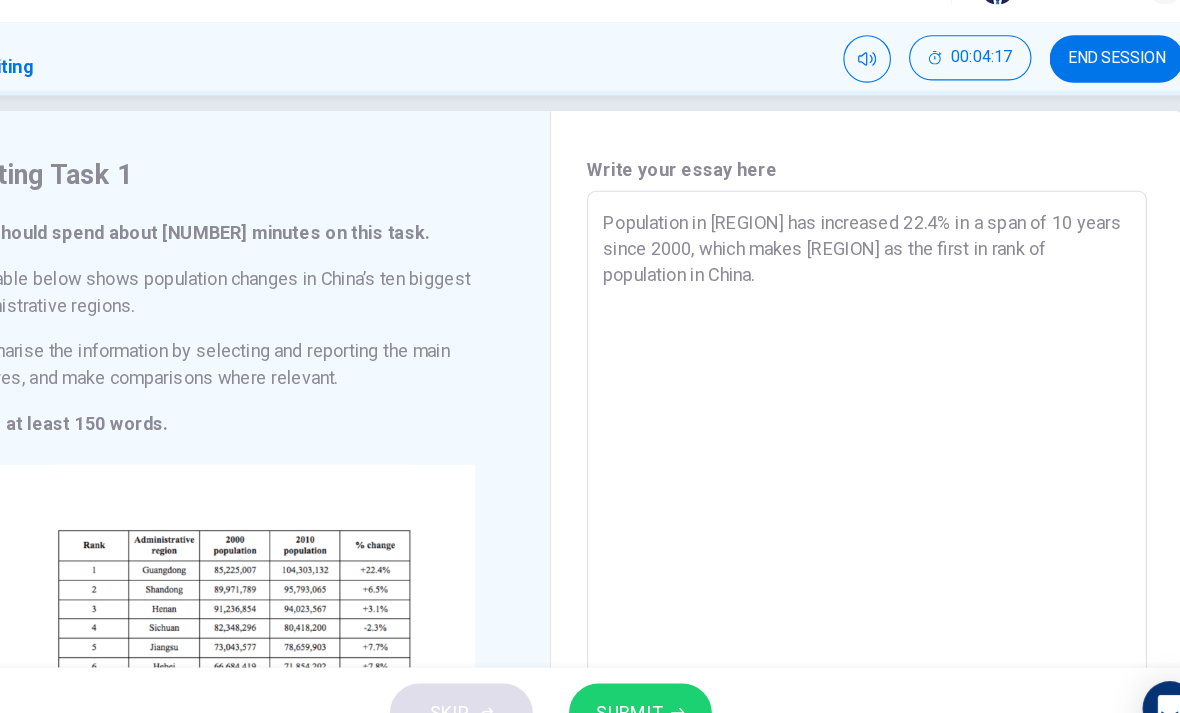 click on "Population in [REGION] has increased 22.4% in a span of 10 years since 2000, which makes [REGION] as the first in rank of population in China." at bounding box center [869, 490] 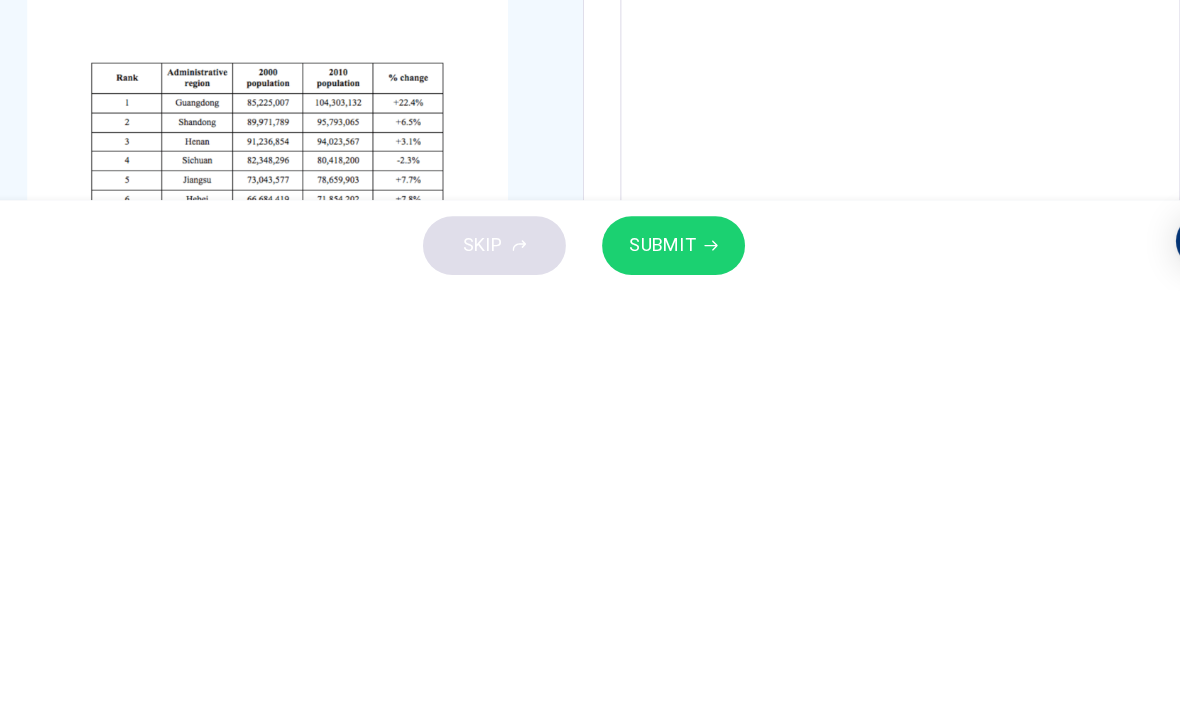 scroll, scrollTop: 0, scrollLeft: 0, axis: both 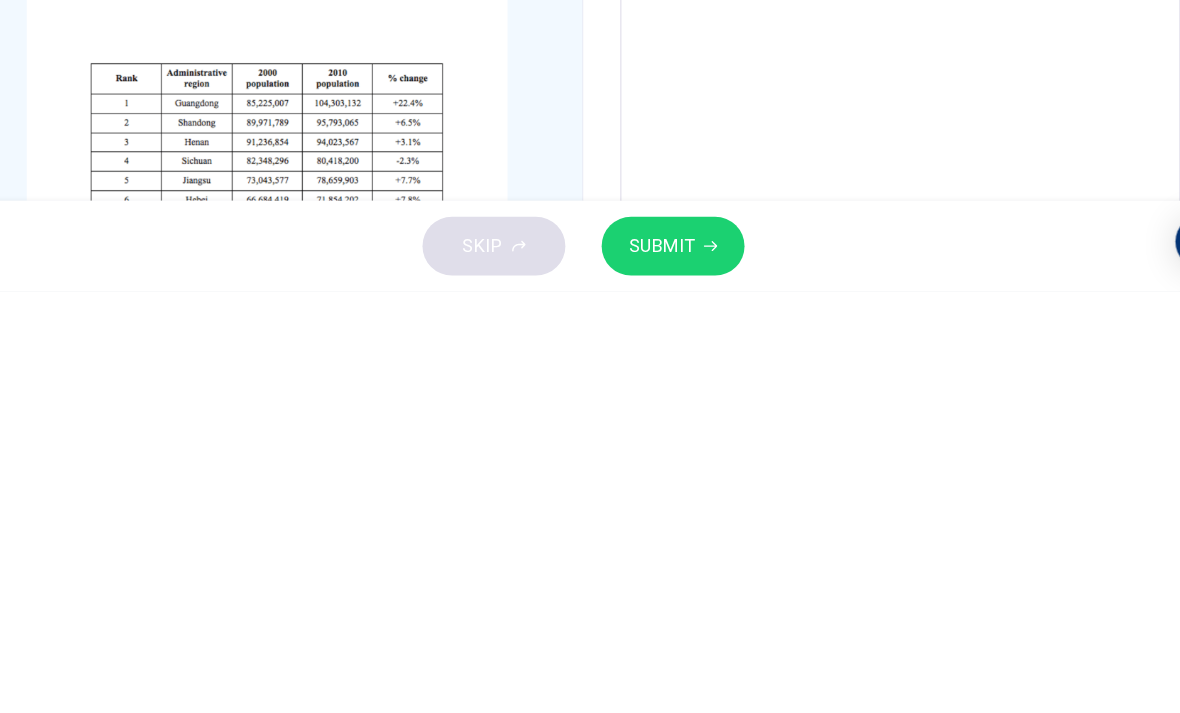 click on "Click to Zoom" at bounding box center (310, 626) 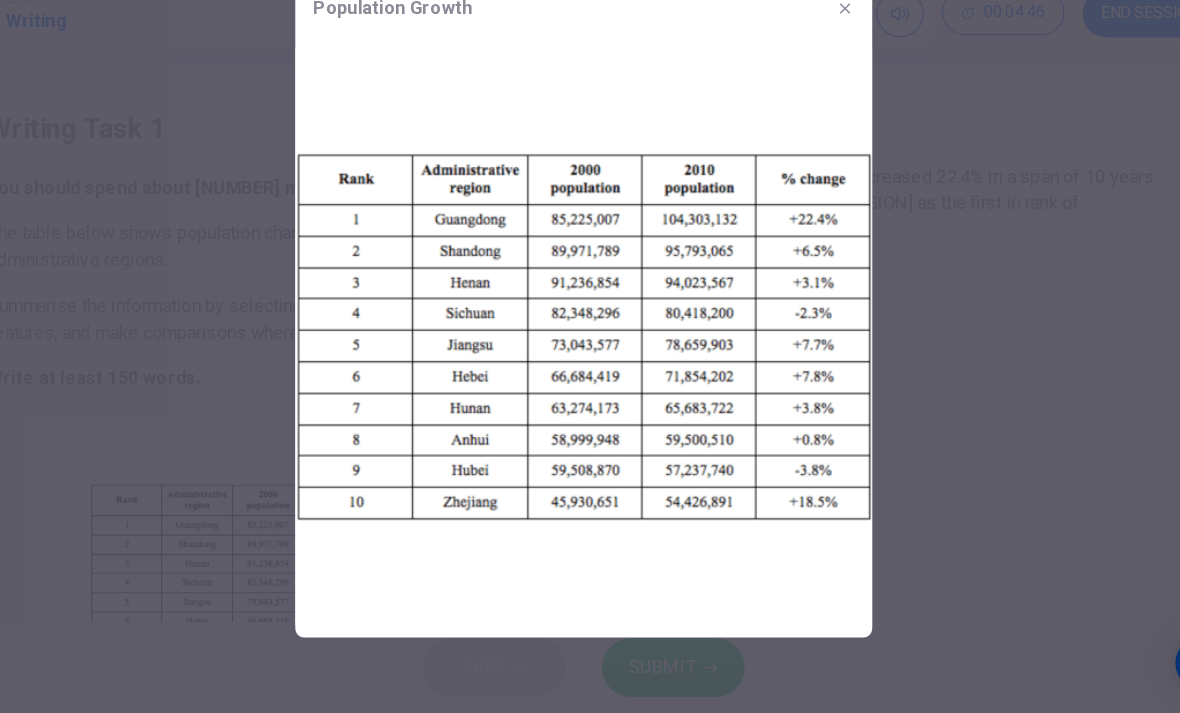 click at bounding box center [590, 356] 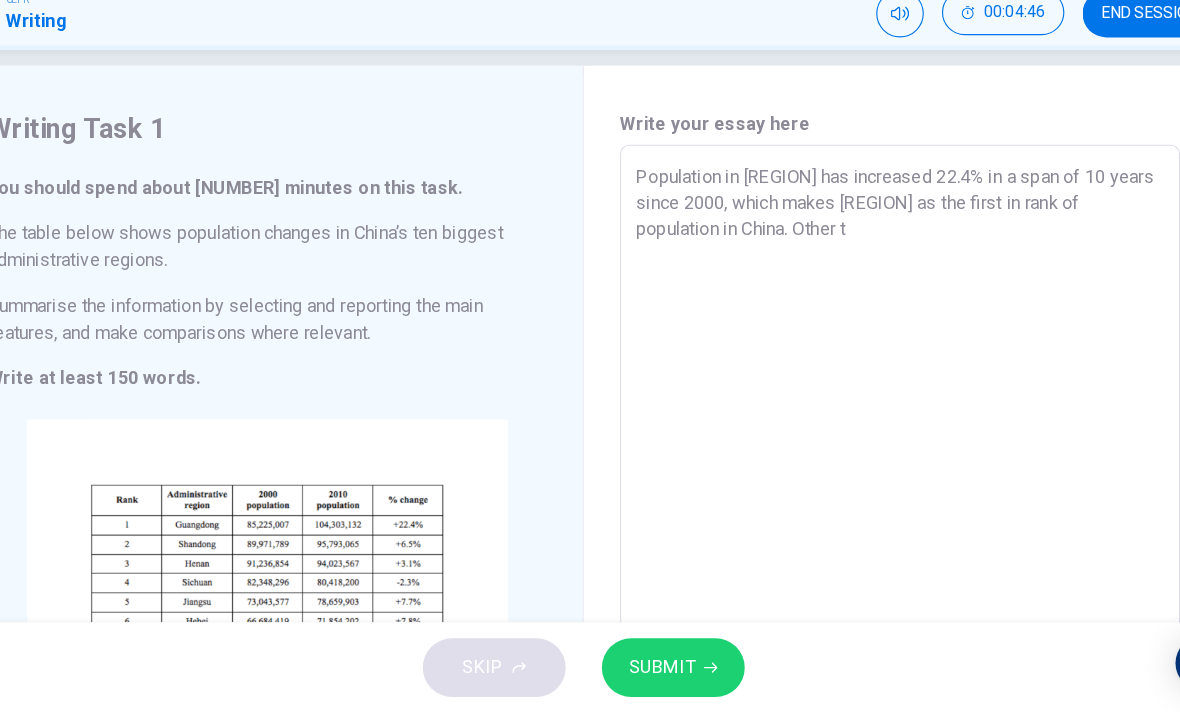 click on "Population in [REGION] has increased 22.4% in a span of 10 years since 2000, which makes [REGION] as the first in rank of population in China. Other t" at bounding box center (869, 490) 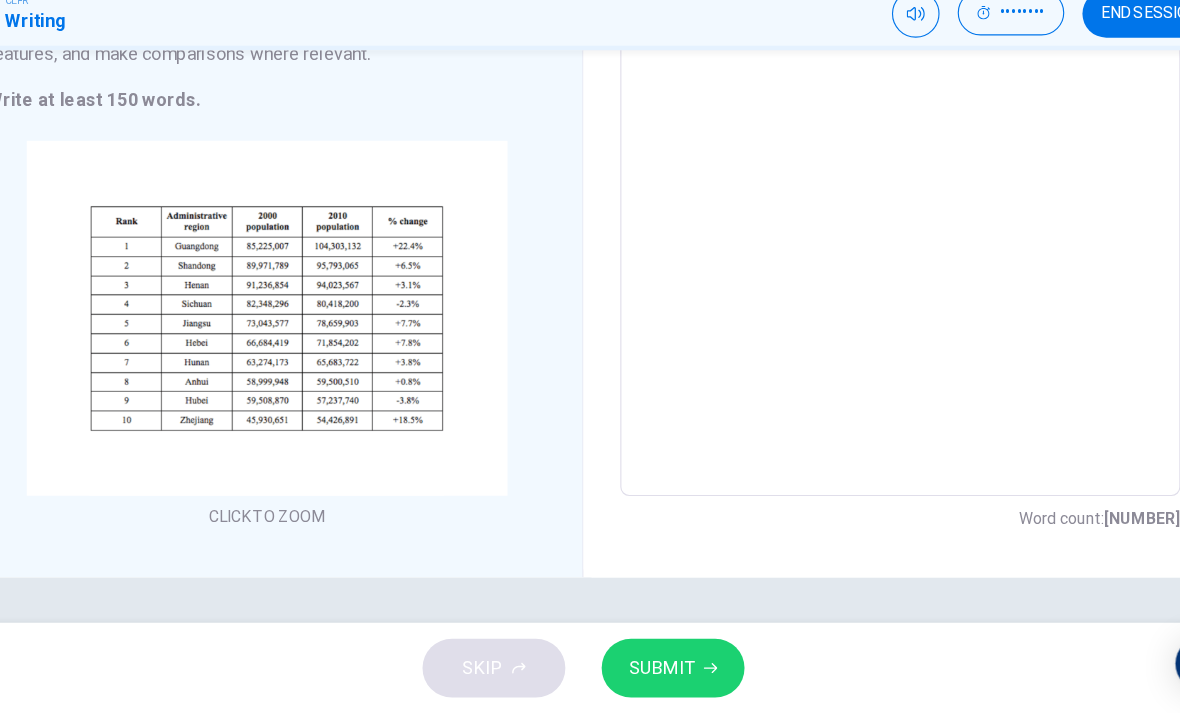 scroll, scrollTop: 272, scrollLeft: 0, axis: vertical 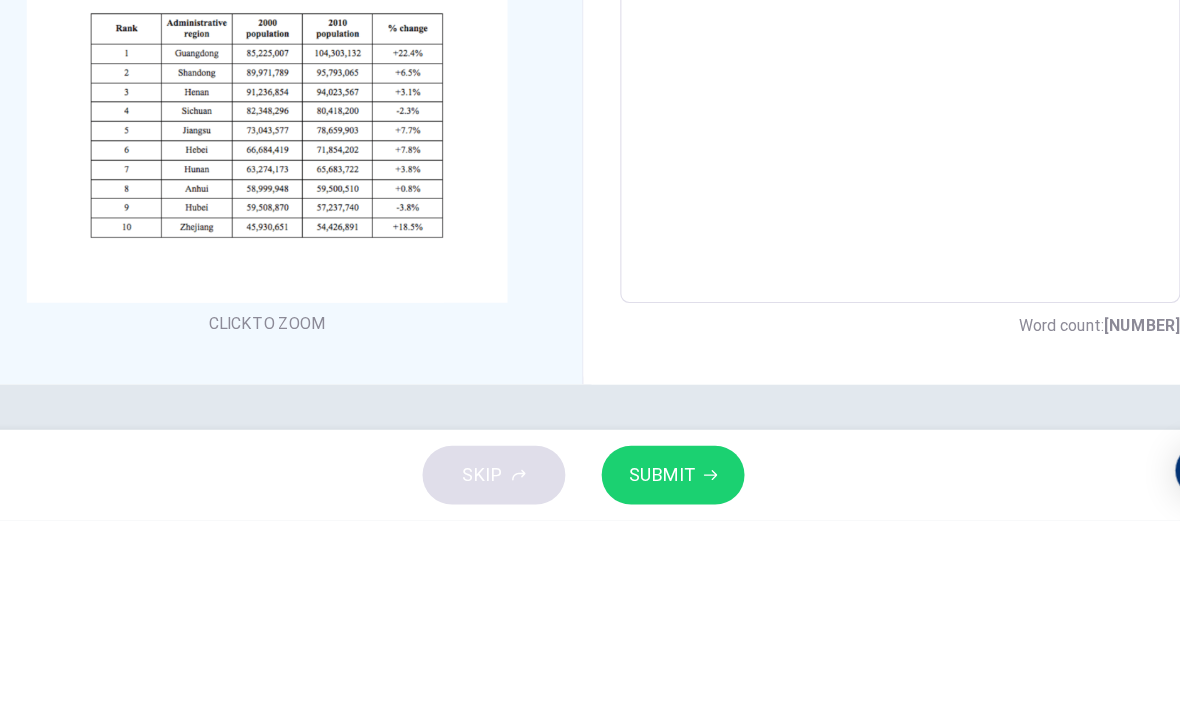 click at bounding box center (246, 381) 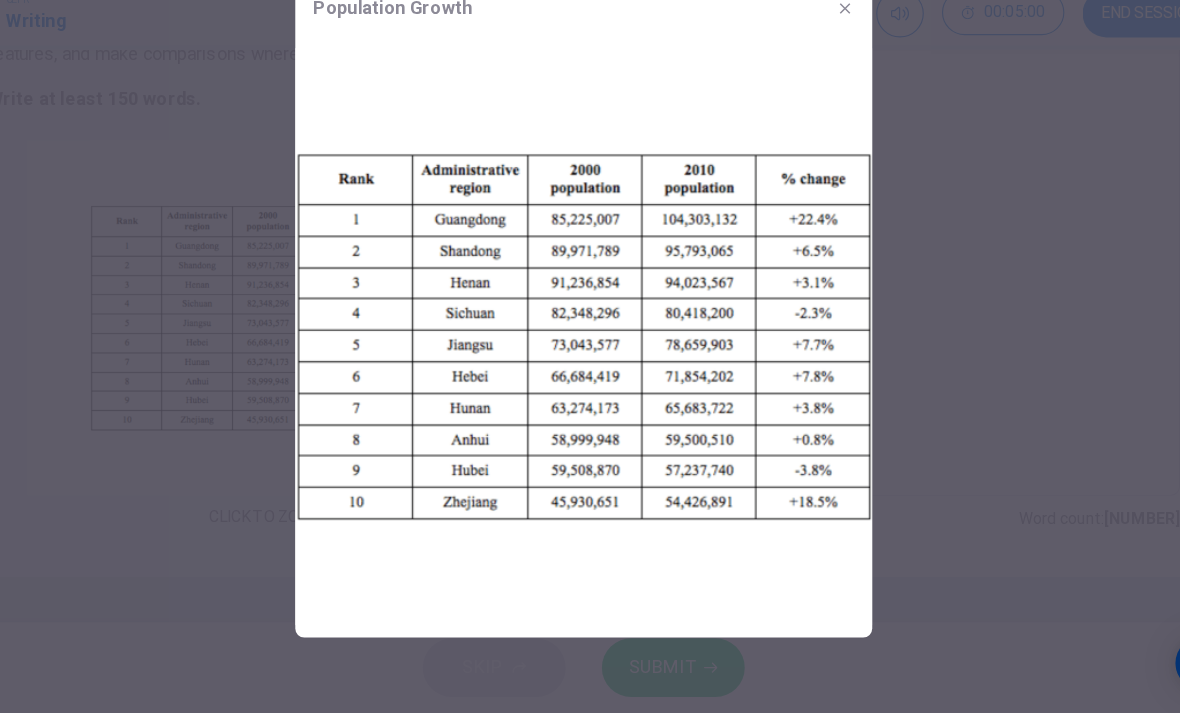 click at bounding box center [590, 356] 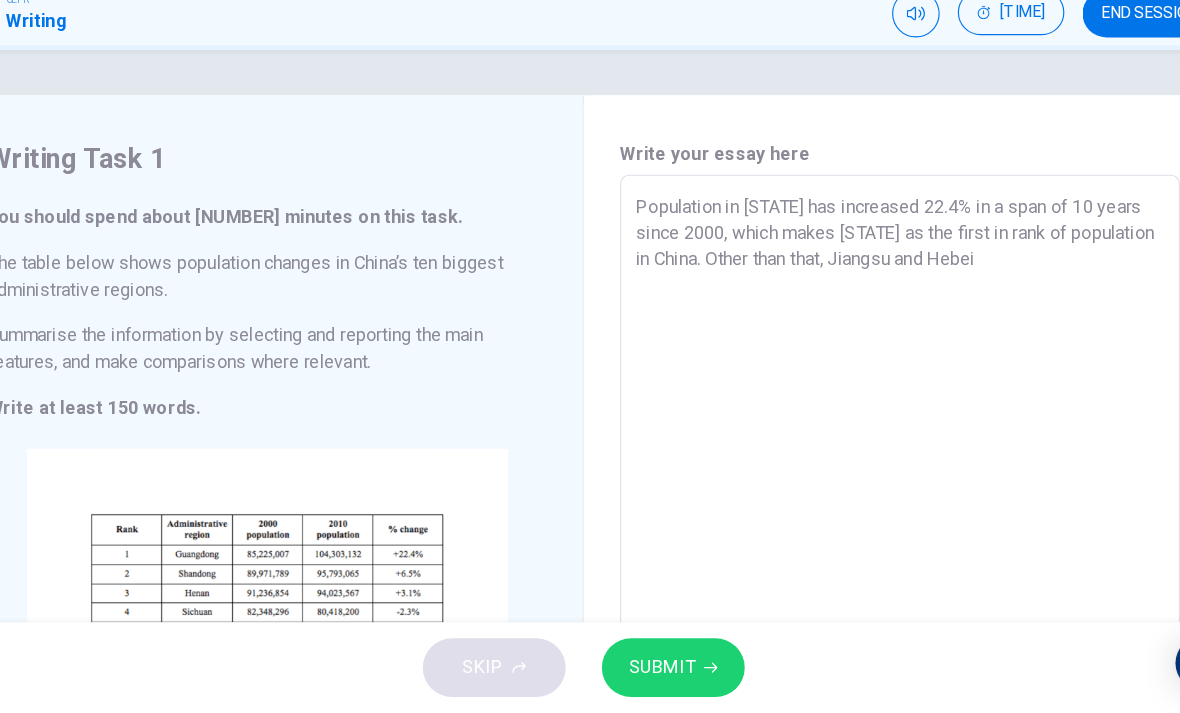 scroll, scrollTop: 0, scrollLeft: 0, axis: both 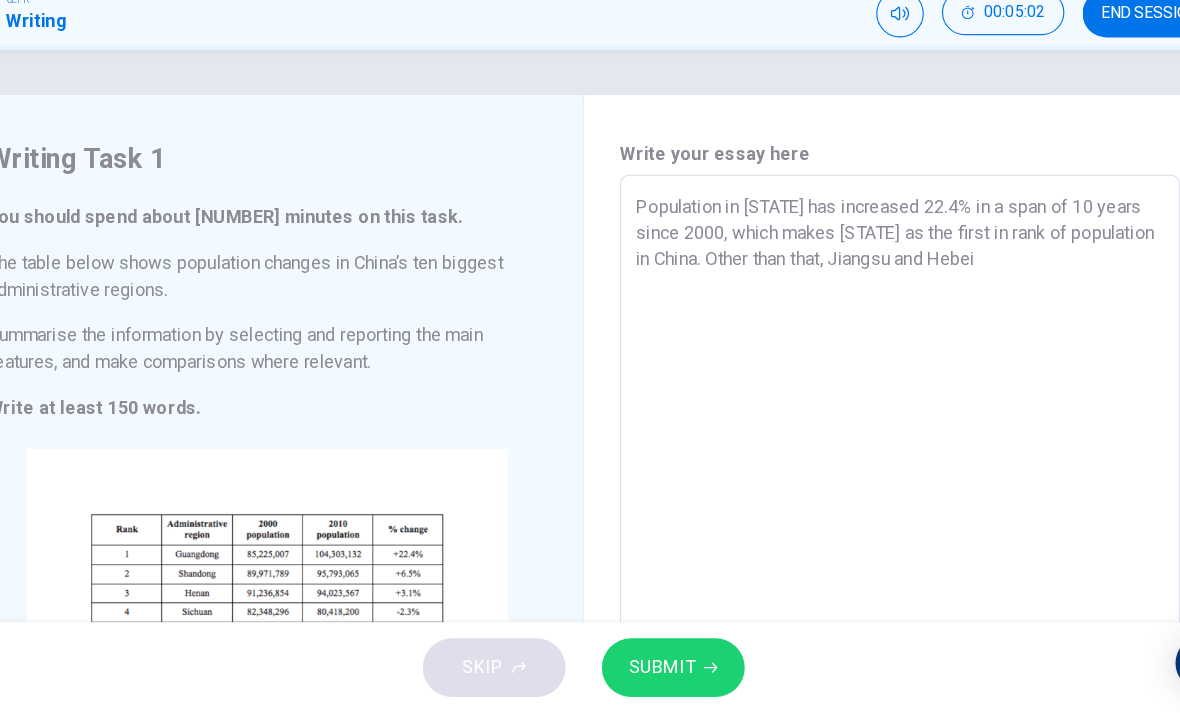 click on "Population in [STATE] has increased 22.4% in a span of 10 years since 2000, which makes [STATE] as the first in rank of population in China. Other than that, Jiangsu and Hebei" at bounding box center [869, 516] 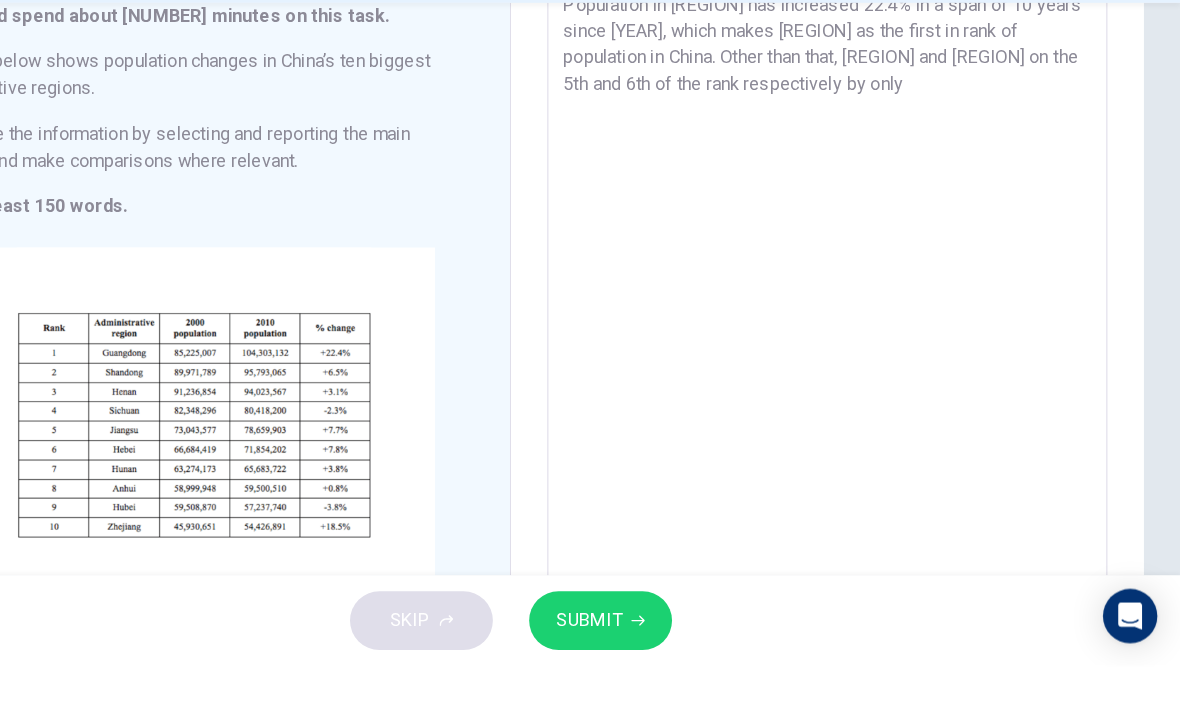 scroll, scrollTop: 81, scrollLeft: 0, axis: vertical 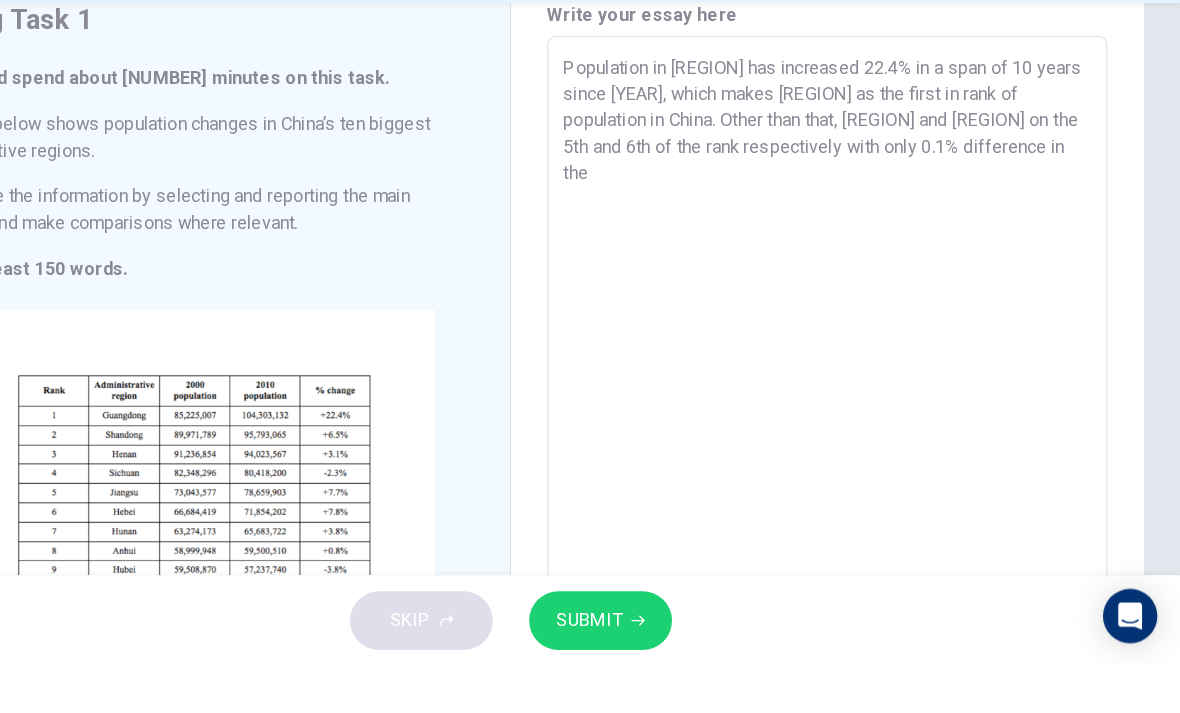 click on "Population in [REGION] has increased 22.4% in a span of 10 years since [YEAR], which makes [REGION] as the first in rank of population in China. Other than that, [REGION] and [REGION] on the 5th and 6th of the rank respectively with only 0.1% difference in the" at bounding box center [869, 435] 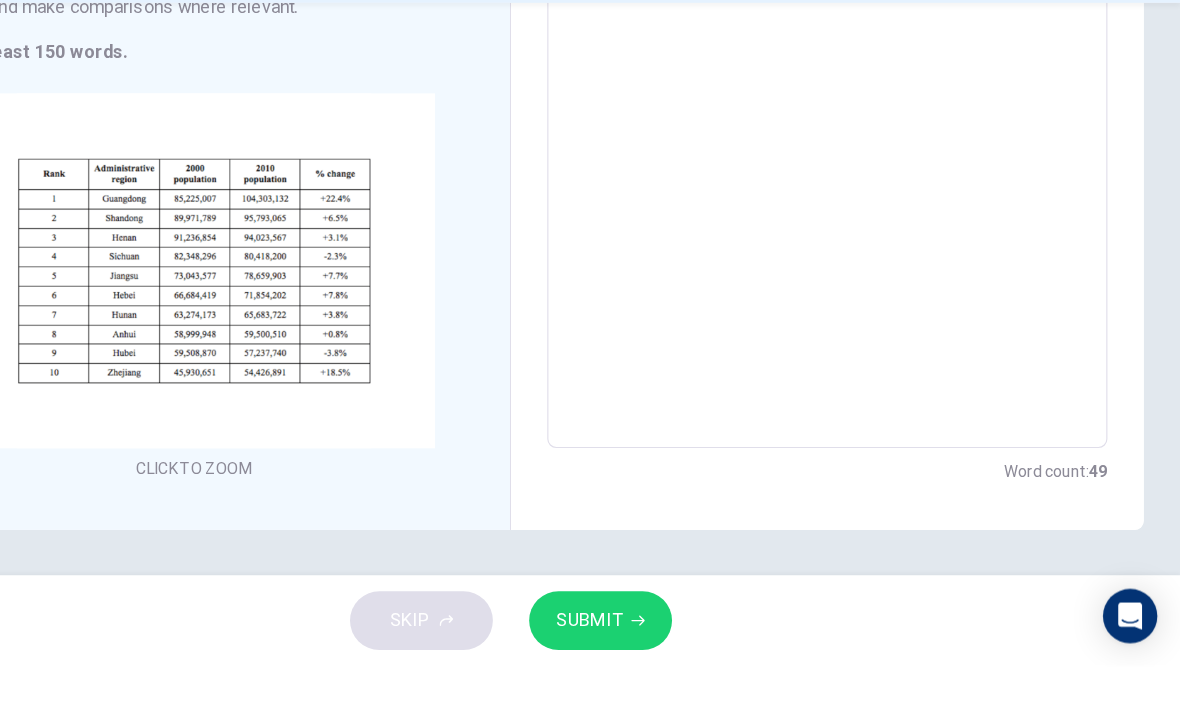 scroll, scrollTop: 272, scrollLeft: 0, axis: vertical 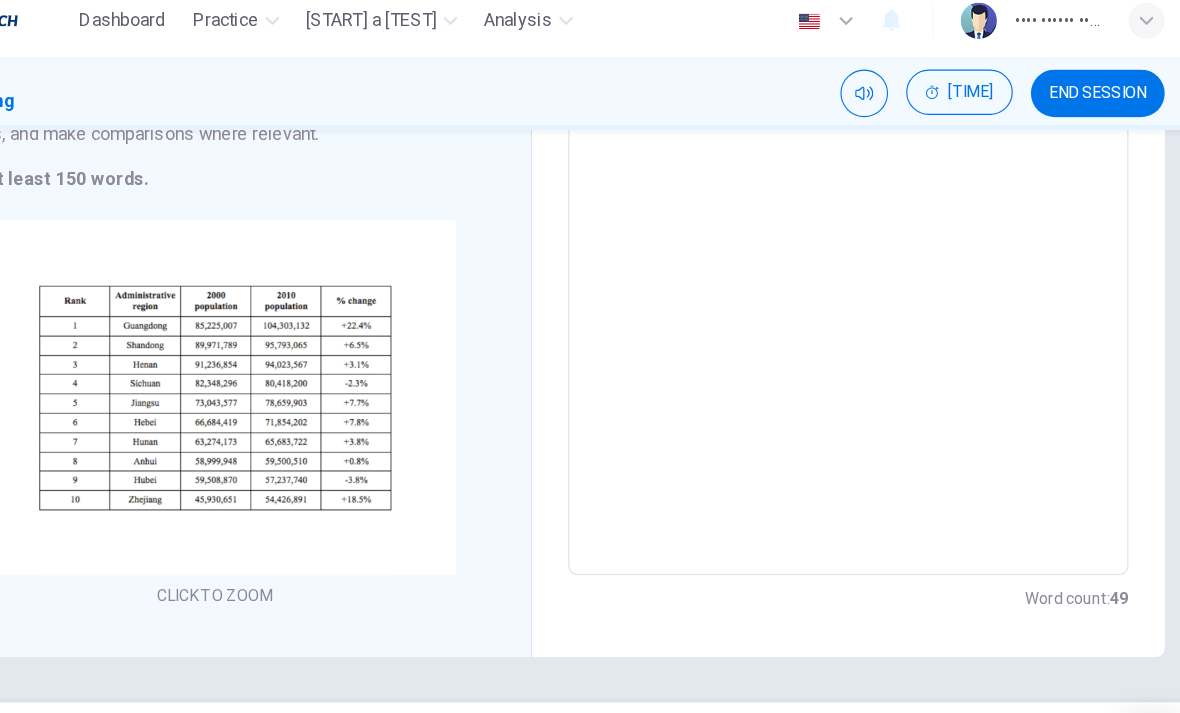 click on "Population in [REGION] has increased 22.4% in a span of 10 years since [YEAR], which makes [REGION] as the first in rank of population in China. Other than that, [REGION] and [REGION] on the 5th and 6th of the rank respectively with only 0.1% difference in the" at bounding box center (869, 244) 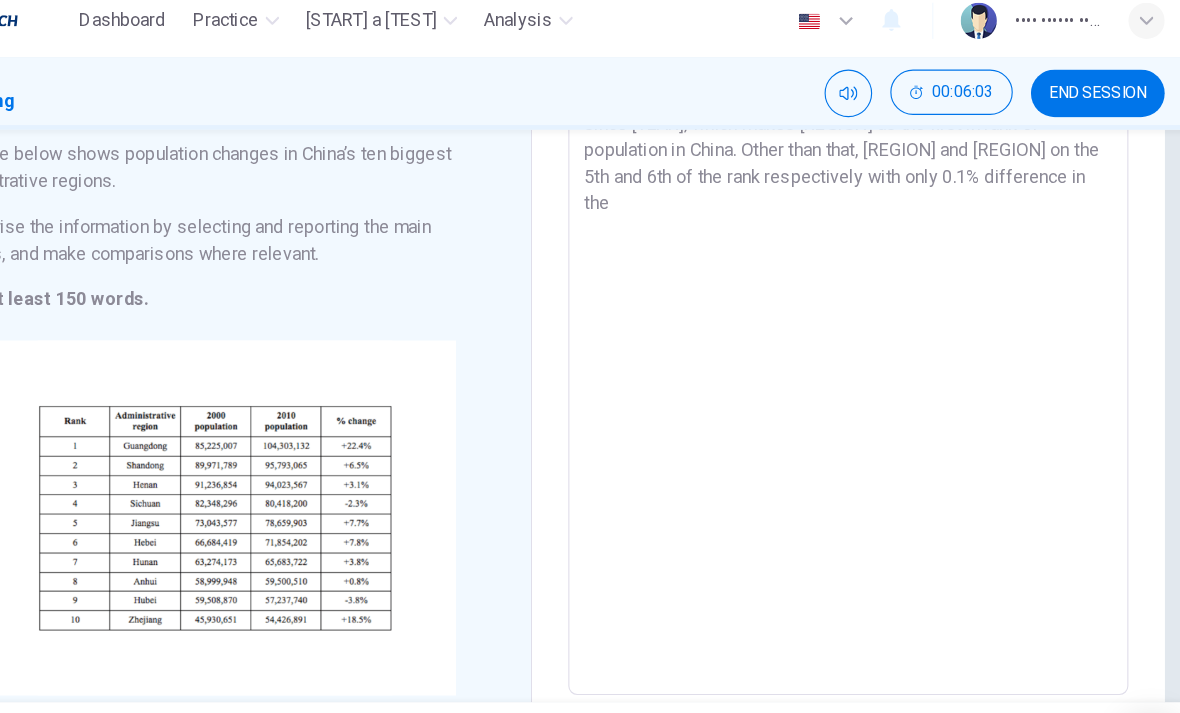 scroll, scrollTop: 167, scrollLeft: 0, axis: vertical 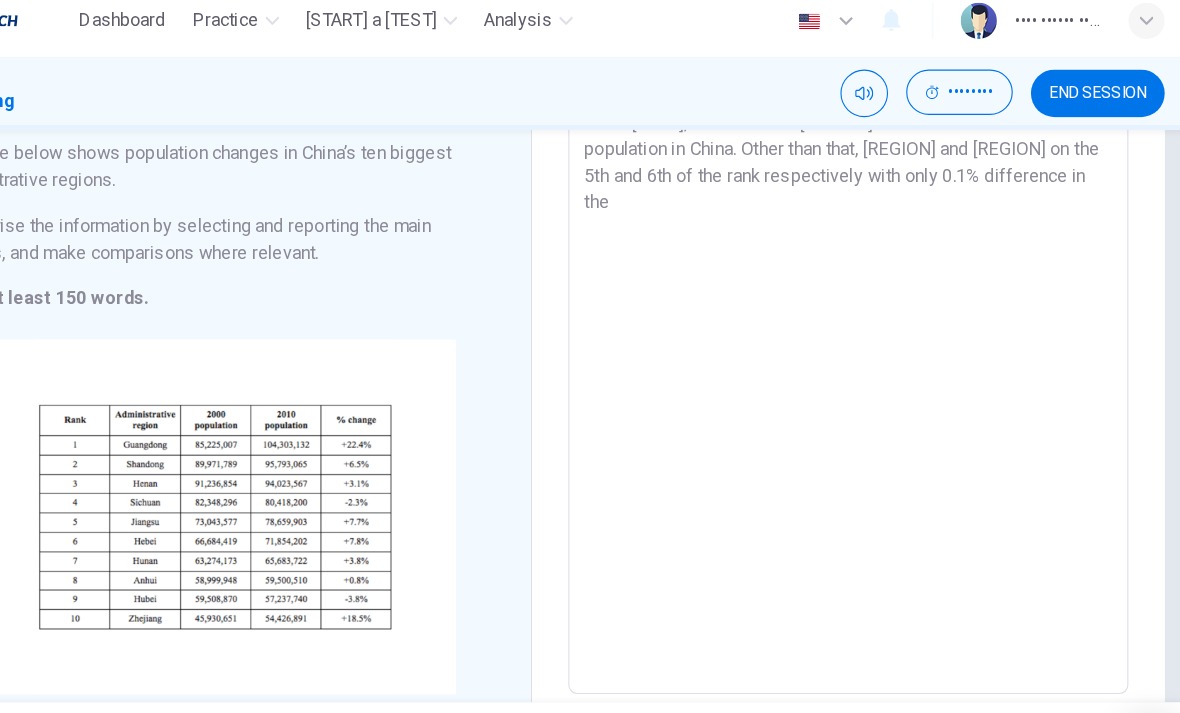 click on "Population in [REGION] has increased 22.4% in a span of 10 years since [YEAR], which makes [REGION] as the first in rank of population in China. Other than that, [REGION] and [REGION] on the 5th and 6th of the rank respectively with only 0.1% difference in the" at bounding box center [869, 349] 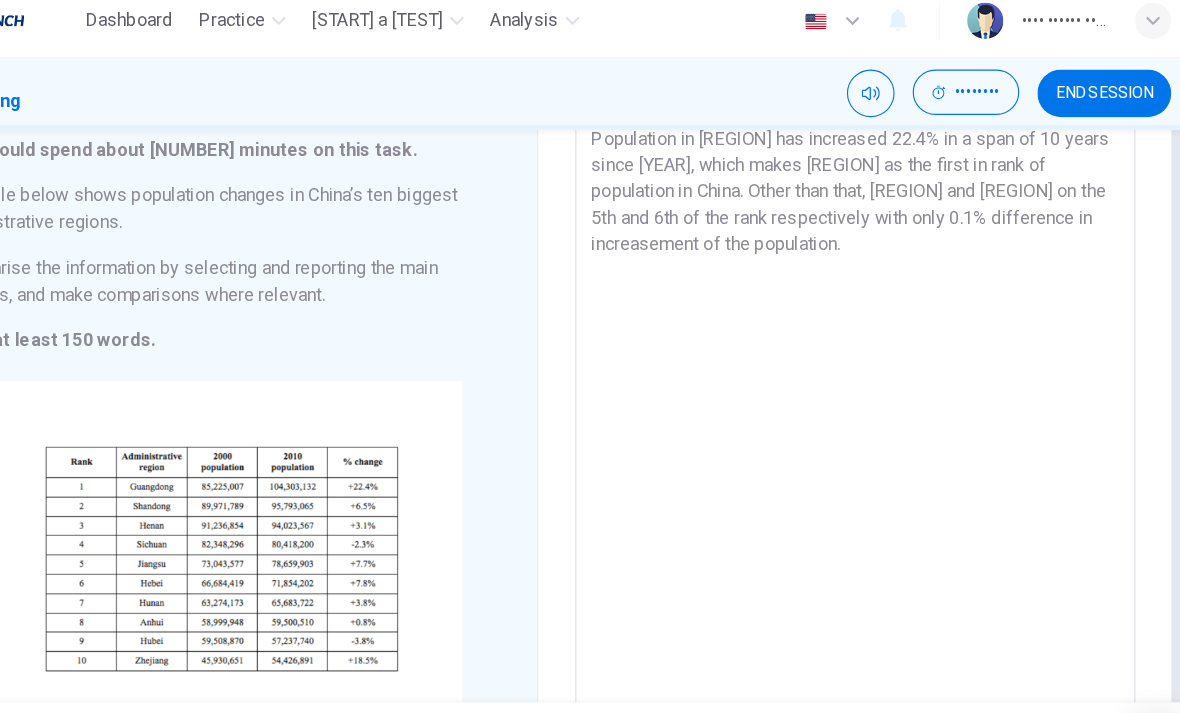 scroll, scrollTop: 81, scrollLeft: 0, axis: vertical 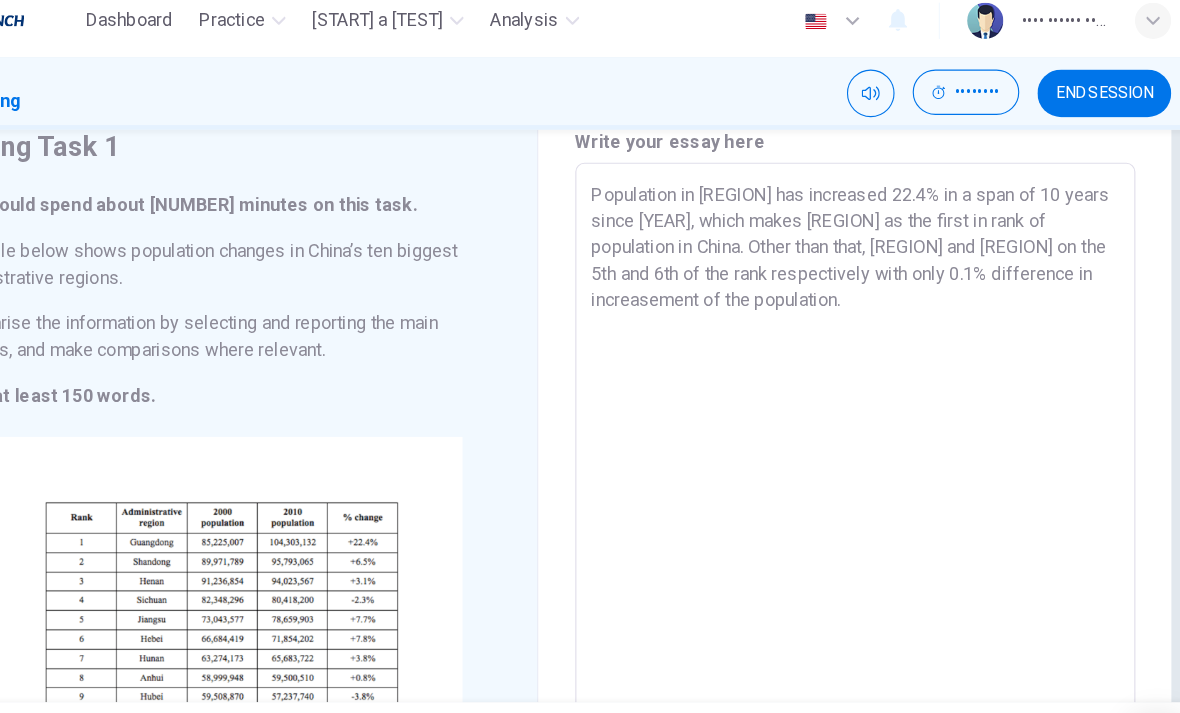 click on "You should spend about [DURATION] on this task. The table below shows population changes in China’s ten biggest administrative regions. Summarise the information by selecting and reporting the main features, and make comparisons where relevant. Write at least [NUMBER] words." at bounding box center (310, 279) 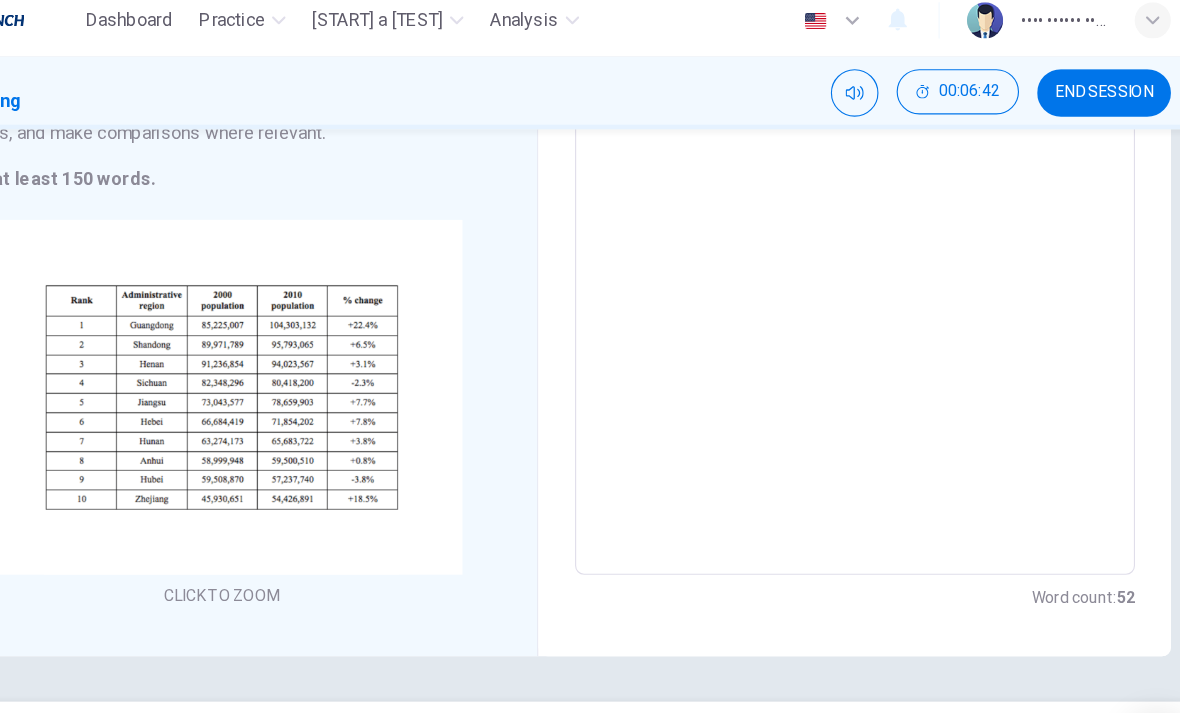 scroll, scrollTop: 272, scrollLeft: 0, axis: vertical 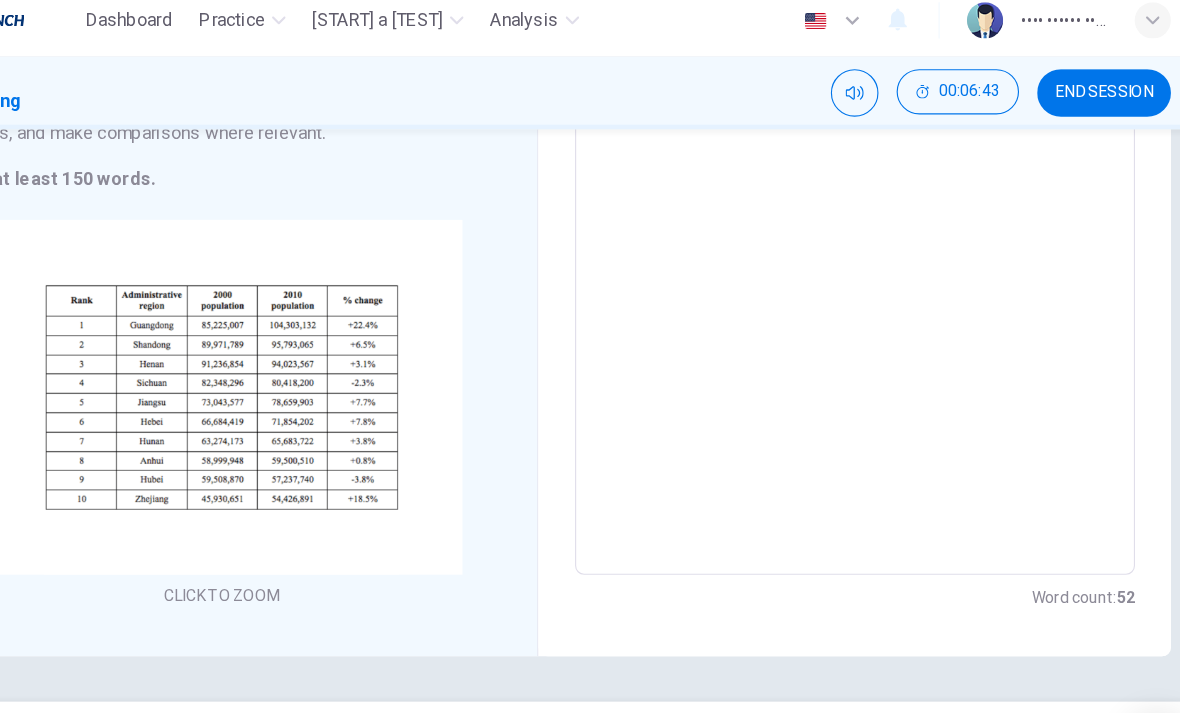 click on "Click to Zoom" at bounding box center (310, 380) 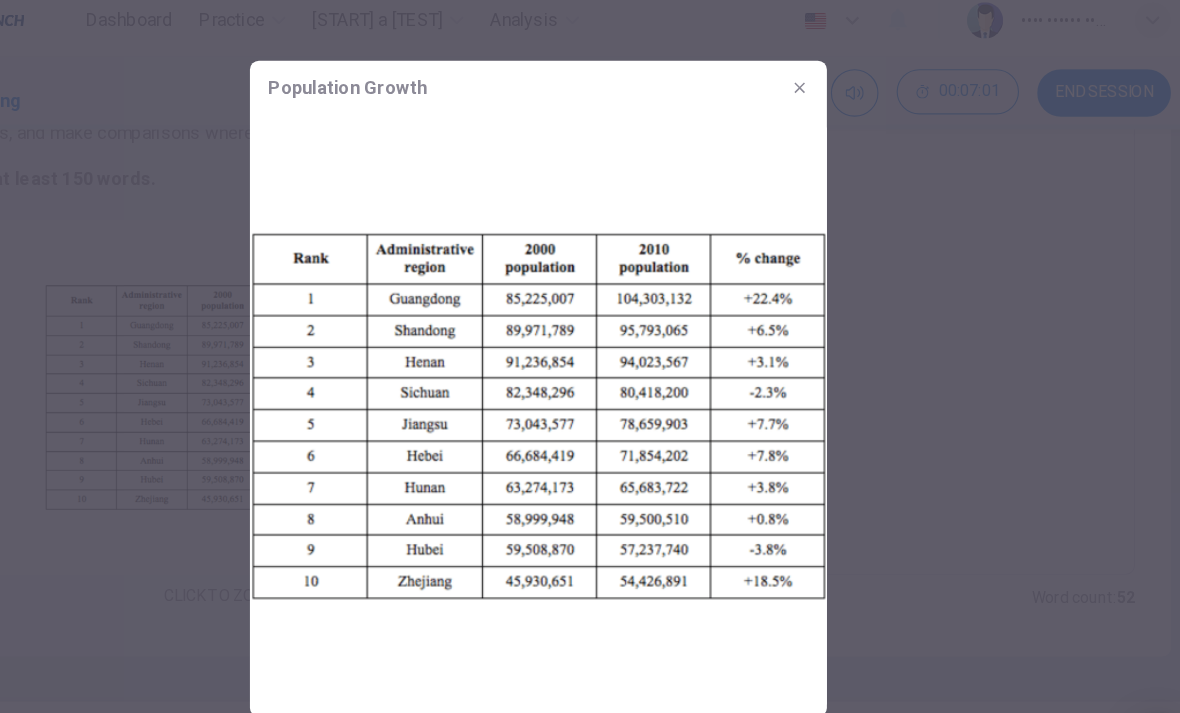 click on "Population Growth" at bounding box center (590, 91) 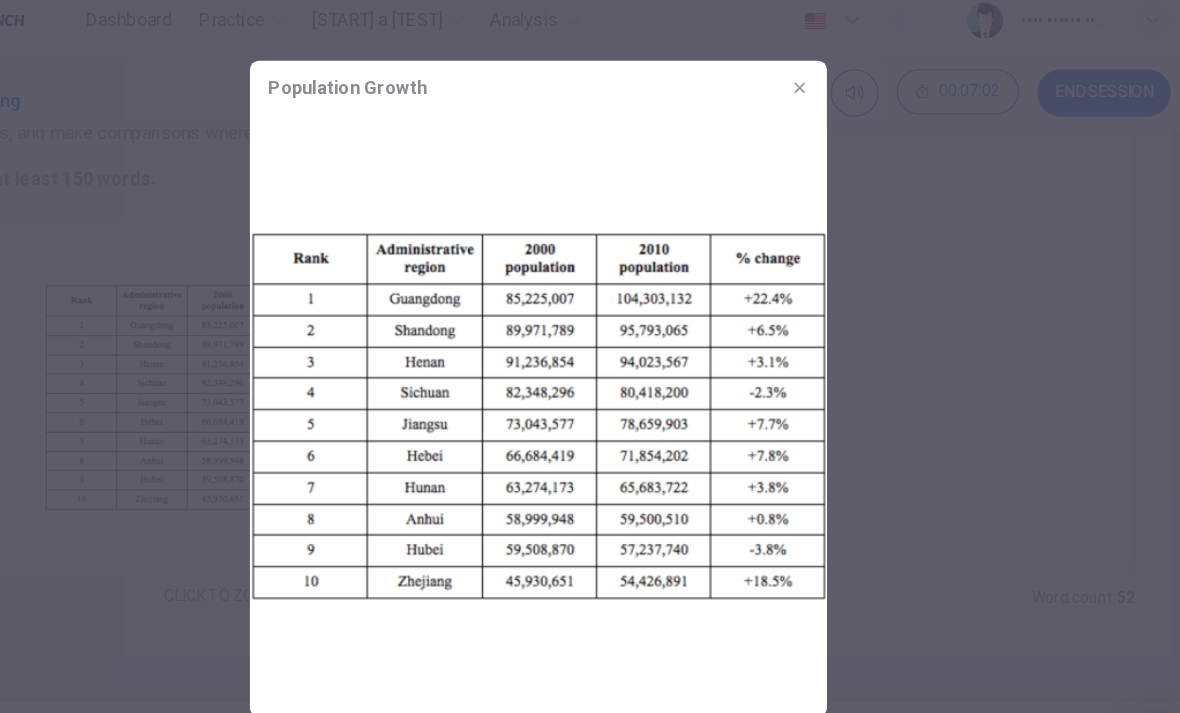click at bounding box center [820, 90] 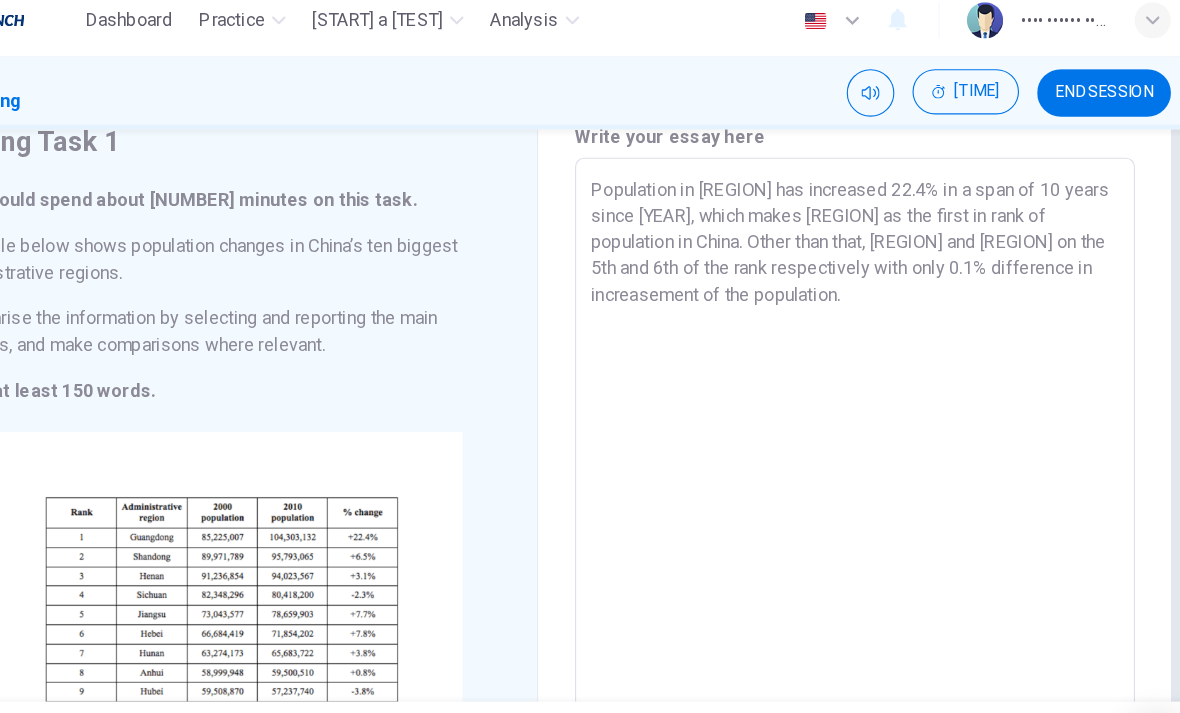 scroll, scrollTop: 84, scrollLeft: 0, axis: vertical 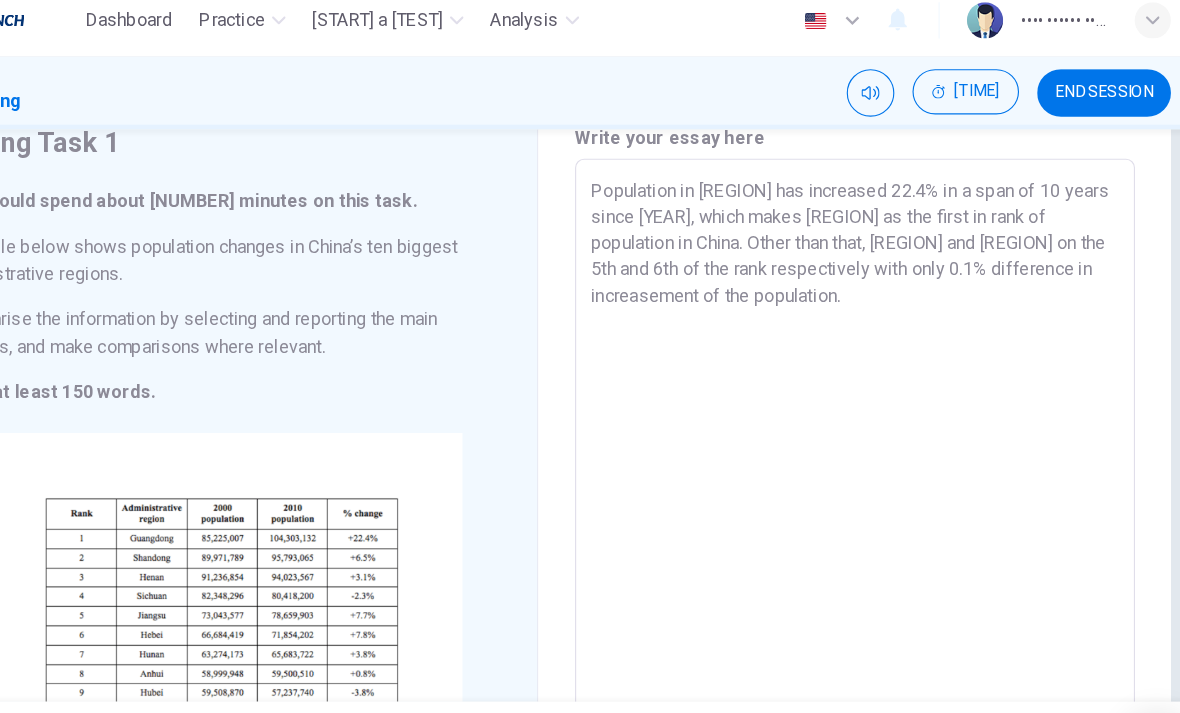 click on "Population in [REGION] has increased 22.4% in a span of 10 years since [YEAR], which makes [REGION] as the first in rank of population in China. Other than that, [REGION] and [REGION] on the 5th and 6th of the rank respectively with only 0.1% difference in increasement of the population." at bounding box center [869, 432] 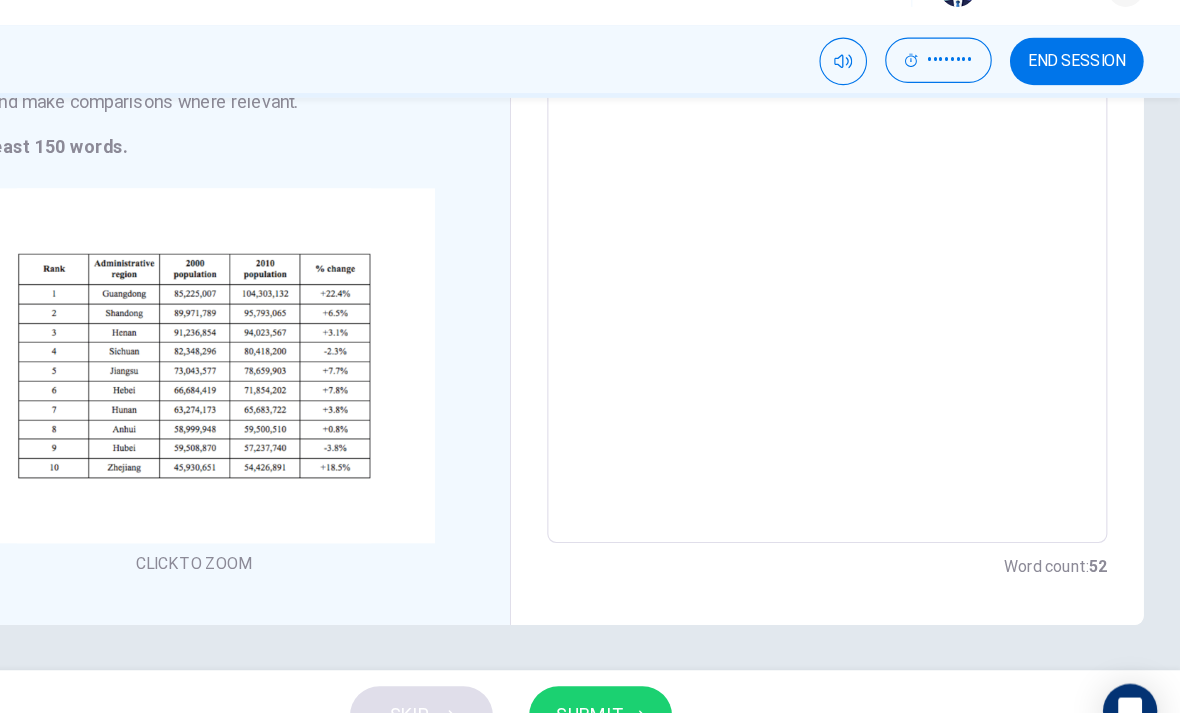 scroll, scrollTop: 272, scrollLeft: 0, axis: vertical 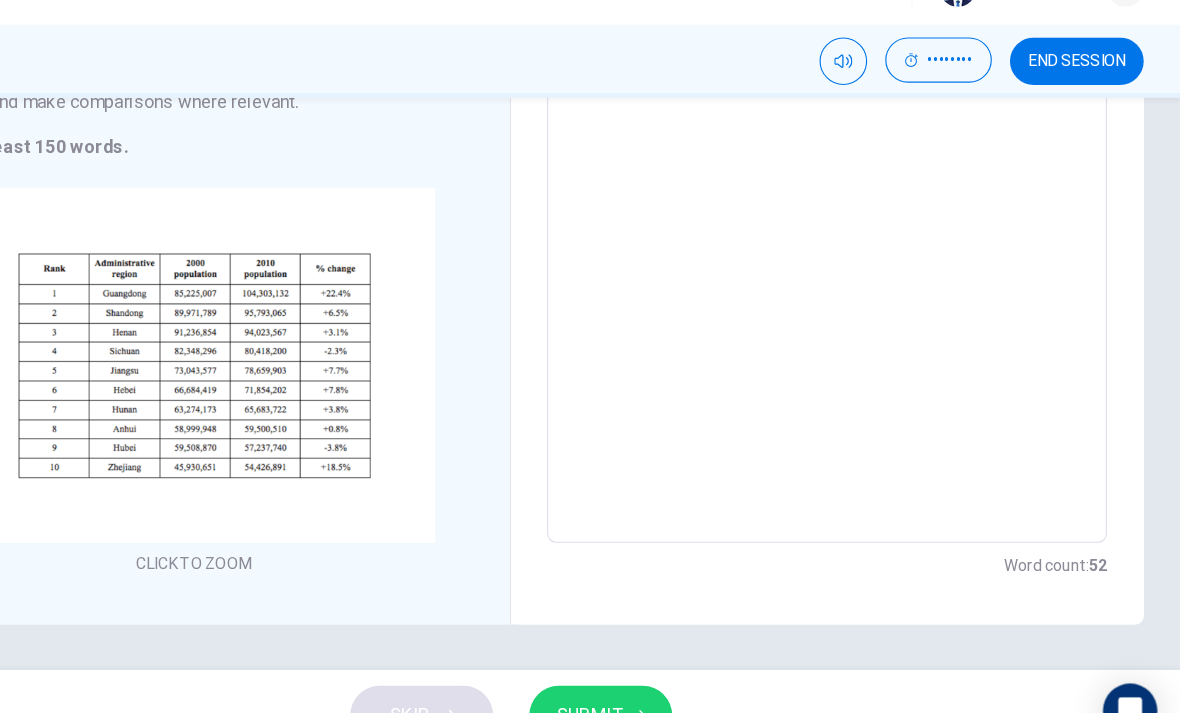 click on "Write your essay here Population in [REGION] has increased 22.4% in a span of 10 years since [YEAR], which makes [REGION] as the first in rank of population in [COUNTRY]. Other than that, [REGION] and [REGION] on the [ORDINAL] and [ORDINAL] of the rank respectively with only 0.1% difference in increasement of the population. x ​ Word count :  52" at bounding box center (869, 244) 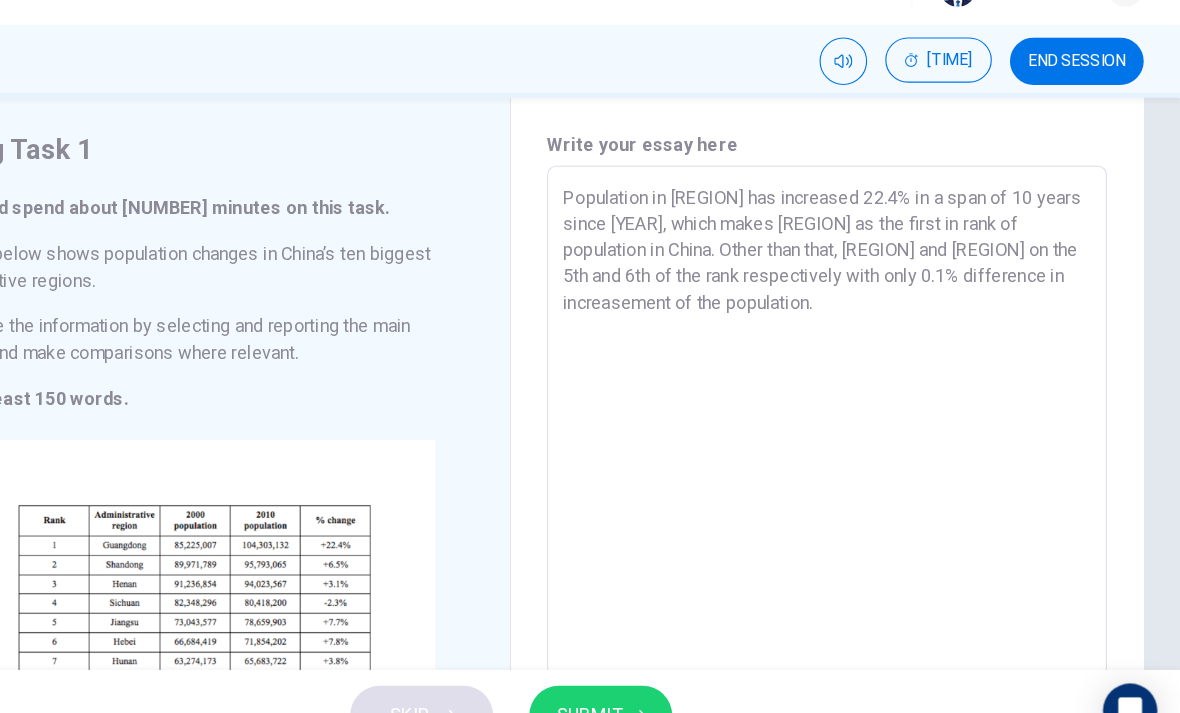 scroll, scrollTop: 46, scrollLeft: 0, axis: vertical 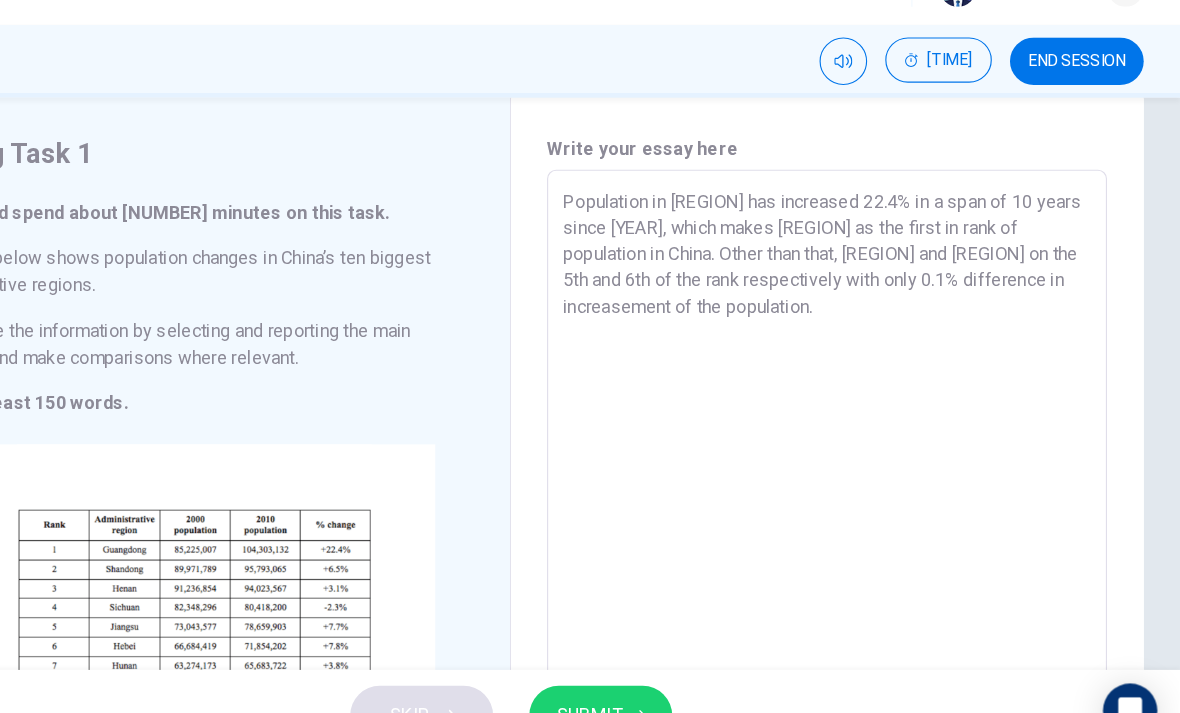 click on "Population in [REGION] has increased 22.4% in a span of 10 years since [YEAR], which makes [REGION] as the first in rank of population in China. Other than that, [REGION] and [REGION] on the 5th and 6th of the rank respectively with only 0.1% difference in increasement of the population." at bounding box center (869, 470) 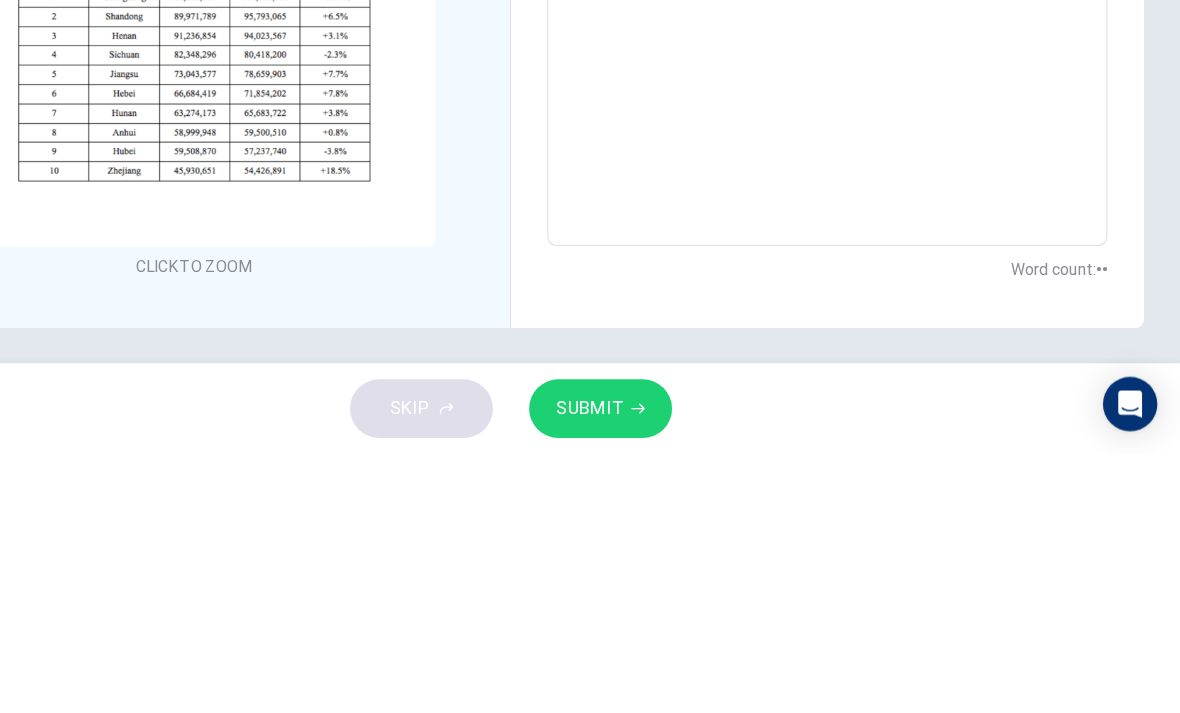 scroll, scrollTop: 241, scrollLeft: 0, axis: vertical 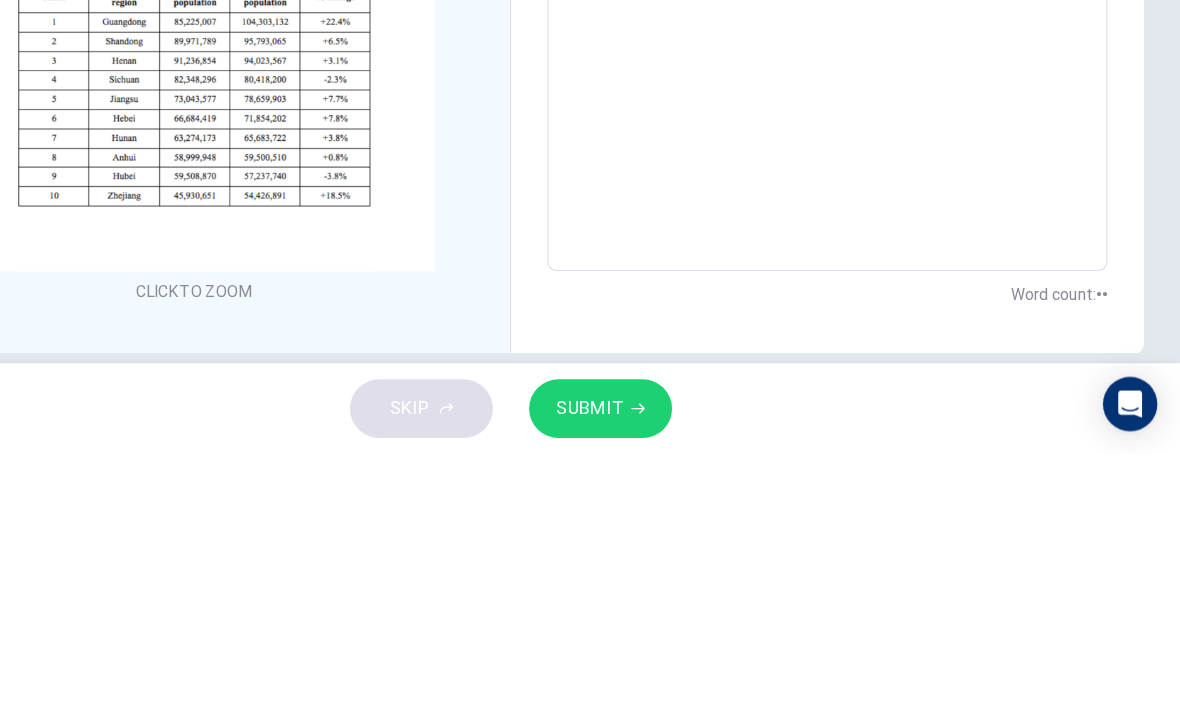 click on "Population in [REGION] has increased 22.4% in a span of 10 years since [YEAR], which makes [REGION] as the first in rank of population in [COUNTRY]. Other than that, [REGION] and [REGION] on the 5th and 6th of the rank respectively with only 0.1% difference in increasement of the population. Meanwhile, [REGION]" at bounding box center (869, 275) 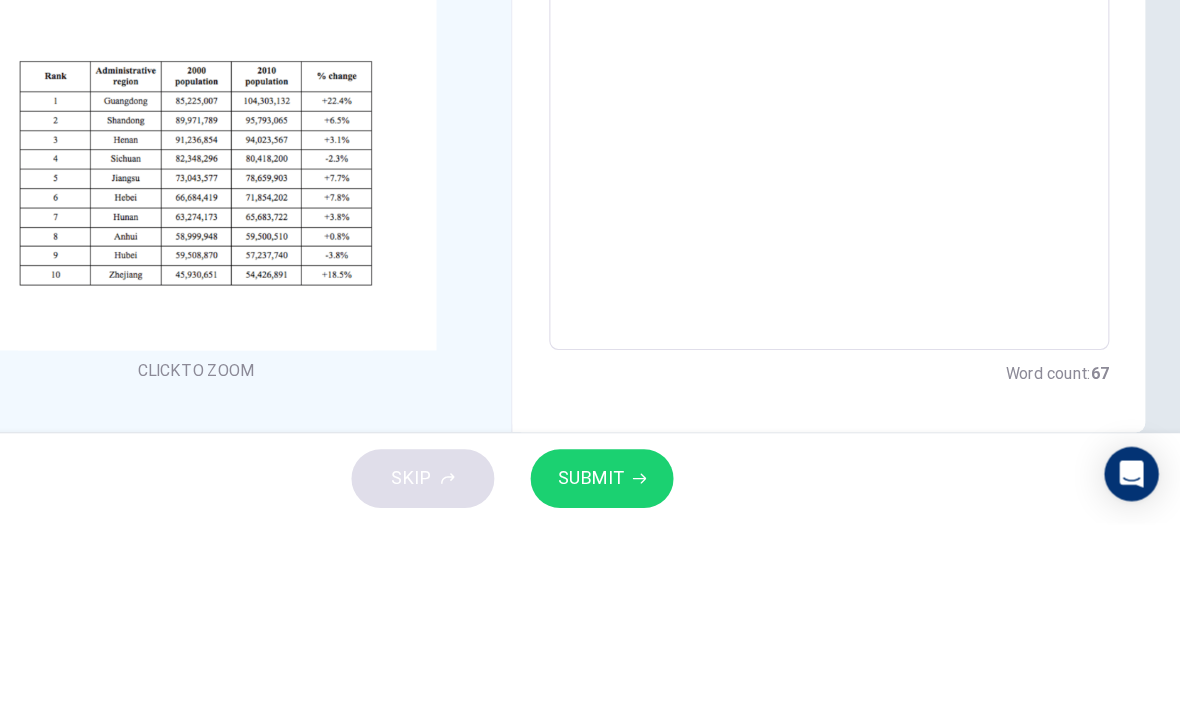 scroll, scrollTop: 231, scrollLeft: 0, axis: vertical 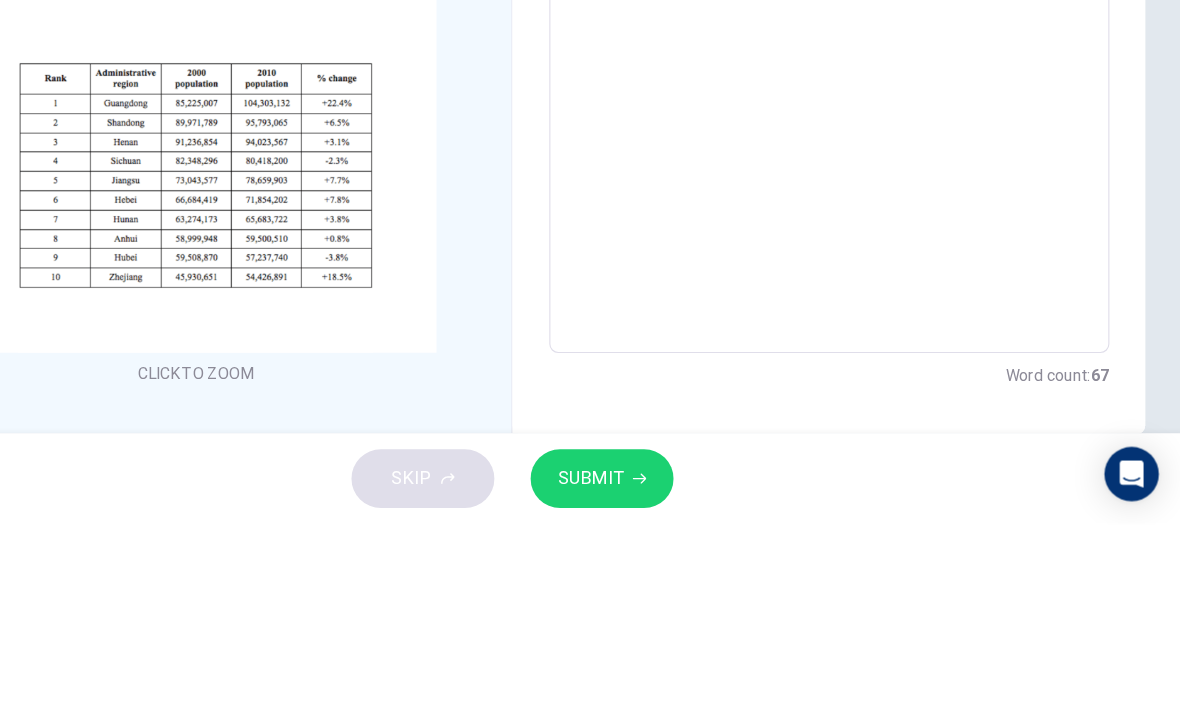 click on "Population in [REGION] has increased 22.4% in a span of 10 years since 2000, which makes [REGION] as the first in rank of population in China. Other than that, [REGION] and [REGION] on the 5th and 6th of the rank respectively with only 0.1% difference in increasement of the population. Meanwhile, [REGION] is on the 4th rank with decreasement of population in this region with -" at bounding box center (869, 285) 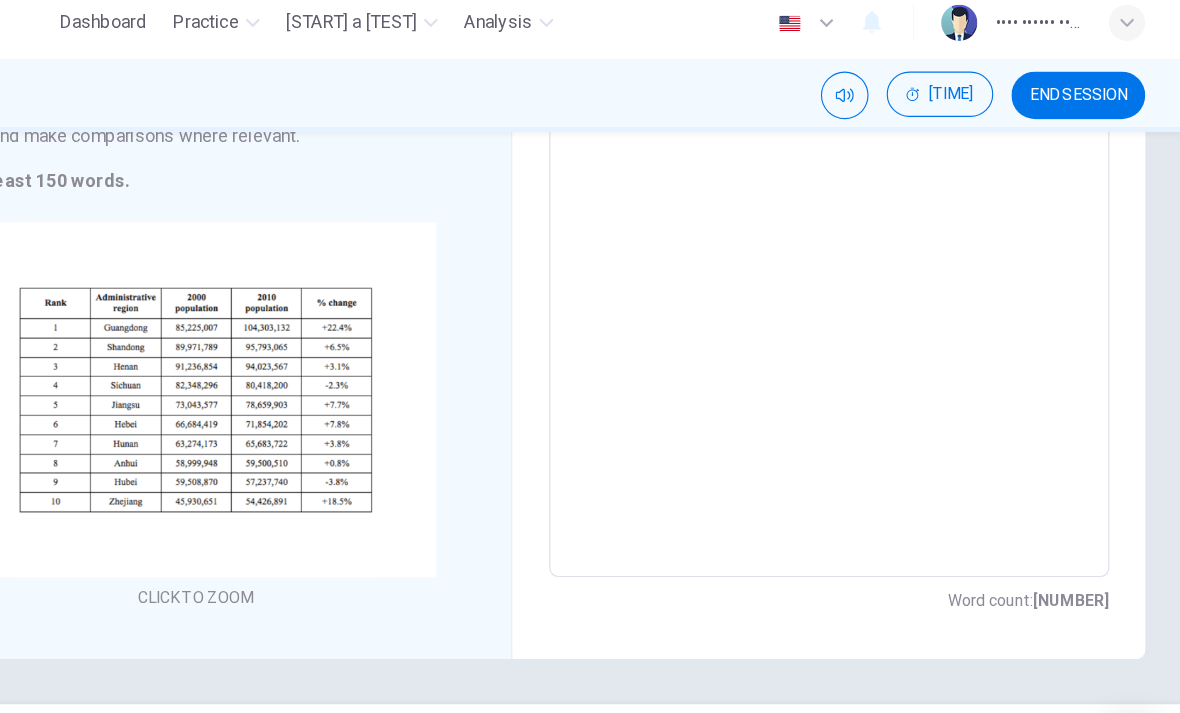 scroll, scrollTop: 272, scrollLeft: 0, axis: vertical 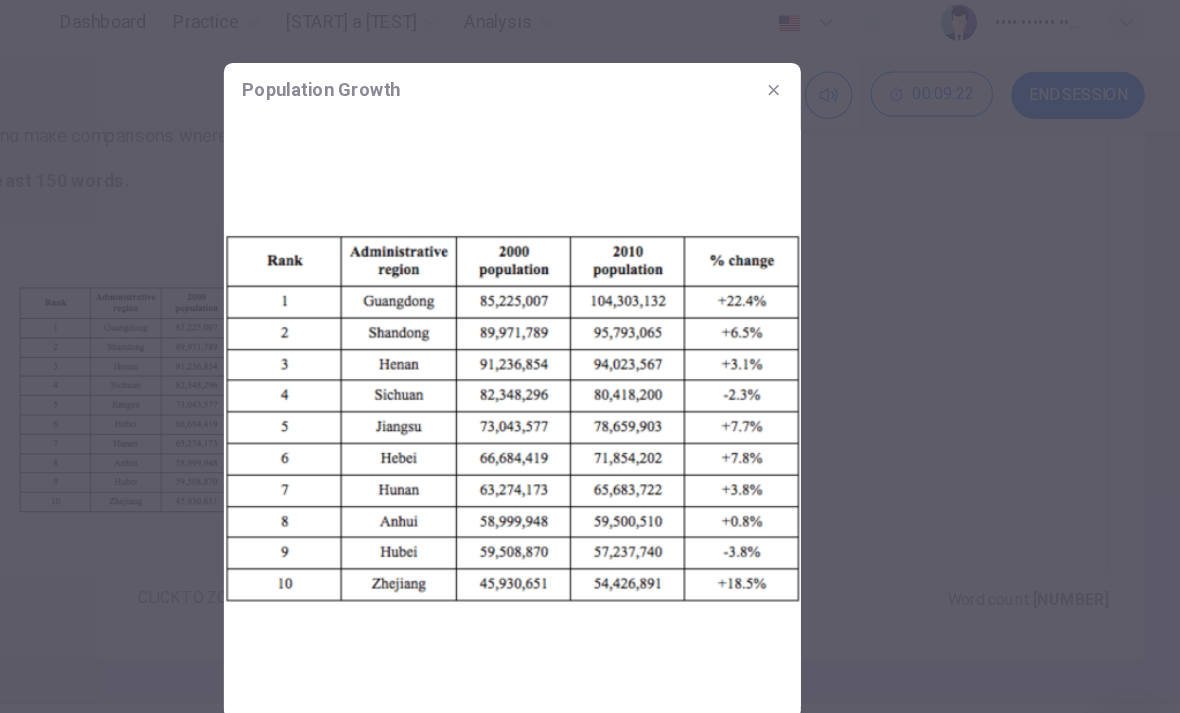 click at bounding box center (821, 91) 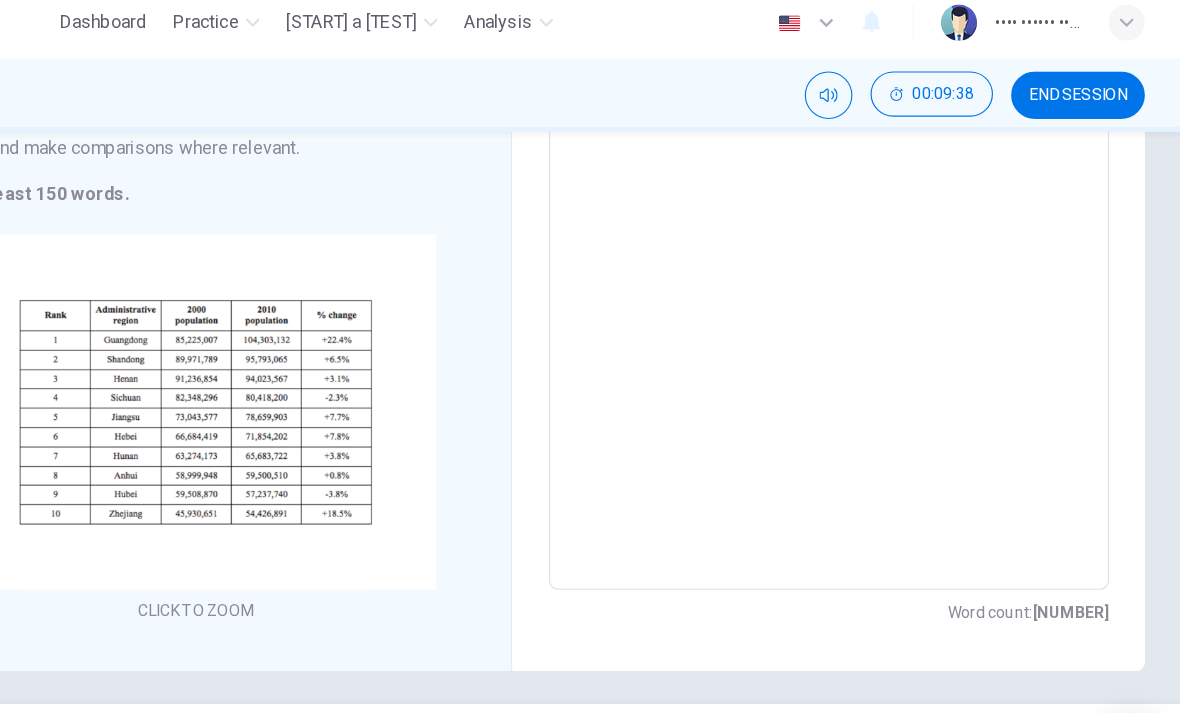 scroll, scrollTop: 263, scrollLeft: 0, axis: vertical 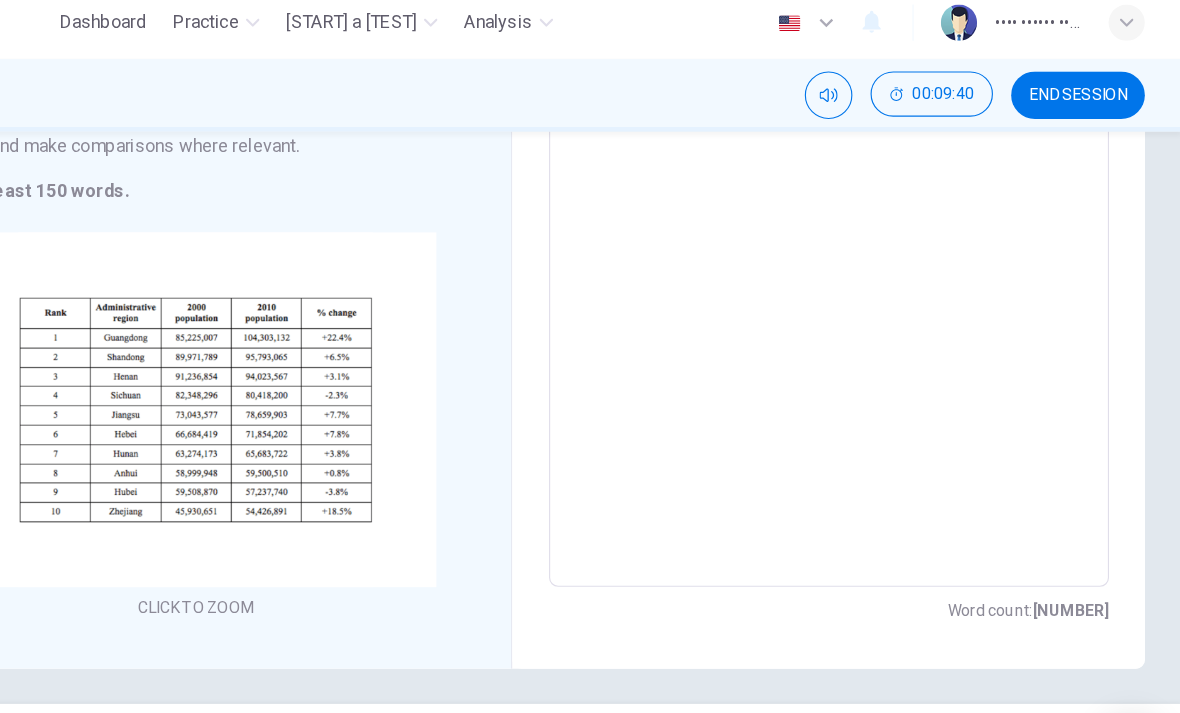 click on "•••••••••• •• ••••••••• ••• ••••••••• ••••• •• • •••• •• •• ••••• ••••• ••••• ••••• ••••• ••••••••• •• ••• ••••• •• •••• •• •••••••••• •• •••••• ••••• •••• ••••• ••••••• ••• ••••• •• ••• ••• ••• ••• •• ••• •••• •••••••••••• •••• •••• •••• •••••••••• •• •••••••••••• •• ••• ••••••••••• •••••••••• ••••••• •• •• ••• ••• ••••  •••• •••••••••••• •• •••••••••• •• •••• •••••• •••• ••••• •••••• •••• ••• •••••••••• •• ••••• ••••• •••••" at bounding box center [869, 253] 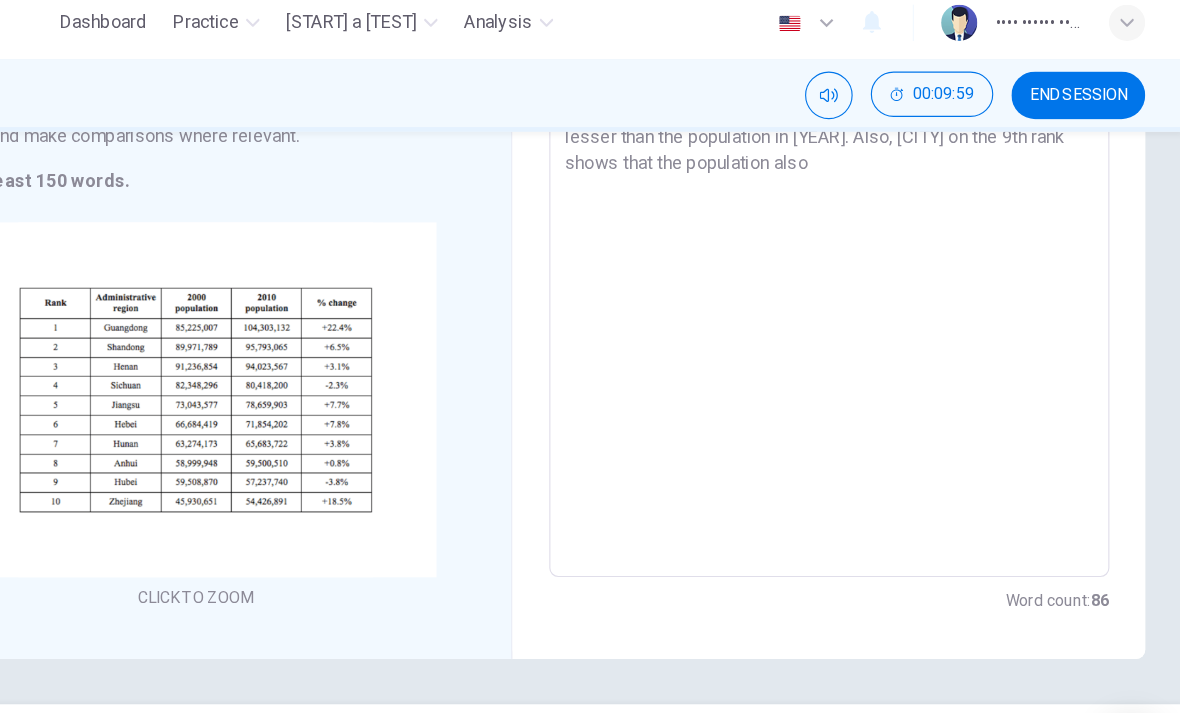 scroll, scrollTop: 272, scrollLeft: 0, axis: vertical 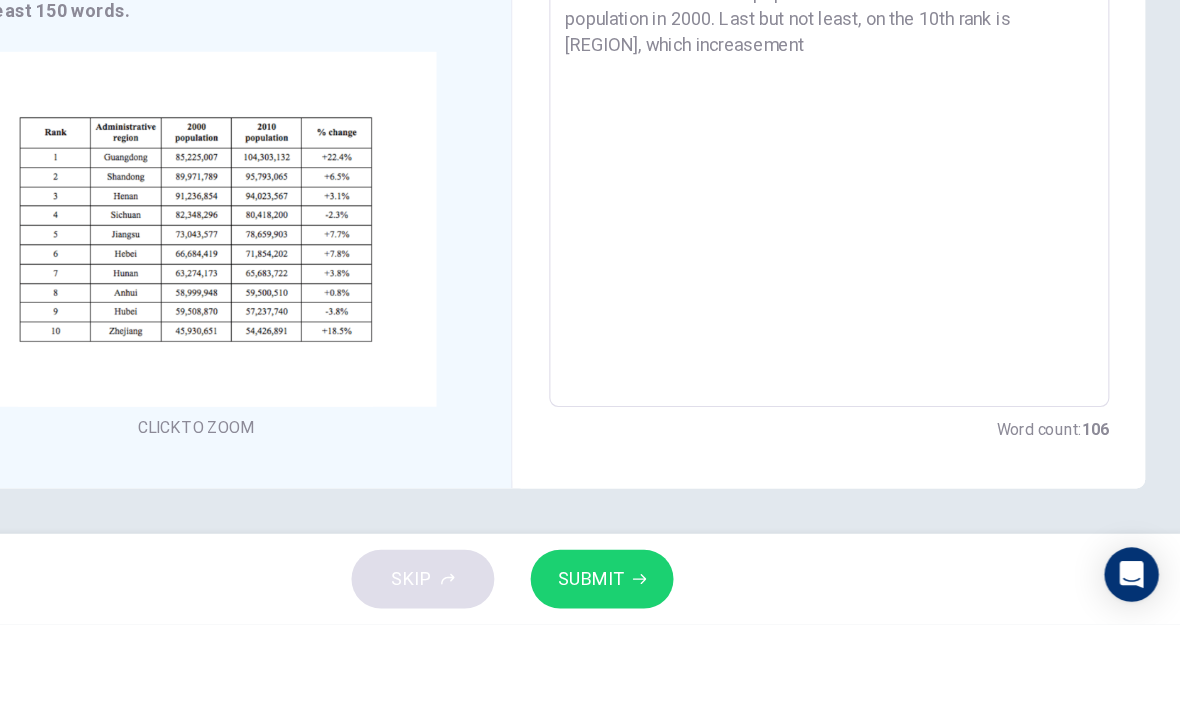 click on "Population in [REGION] has increased 22.4% in a span of 10 years since 2000, which makes [REGION] as the first in rank of population in China. Other than that, [REGION] and [REGION] on the 5th and 6th of the rank respectively with only 0.1% difference in increasement of the population. Meanwhile, [REGION] is on the 4th rank with decreasement of population in this region with -2.3% lesser than the population in 2000. Also, [REGION] on the 9th rank shows that the population also 3.8% lesser than the population in 2000. Last but not least, on the 10th rank is [REGION], which increasement" at bounding box center (869, 244) 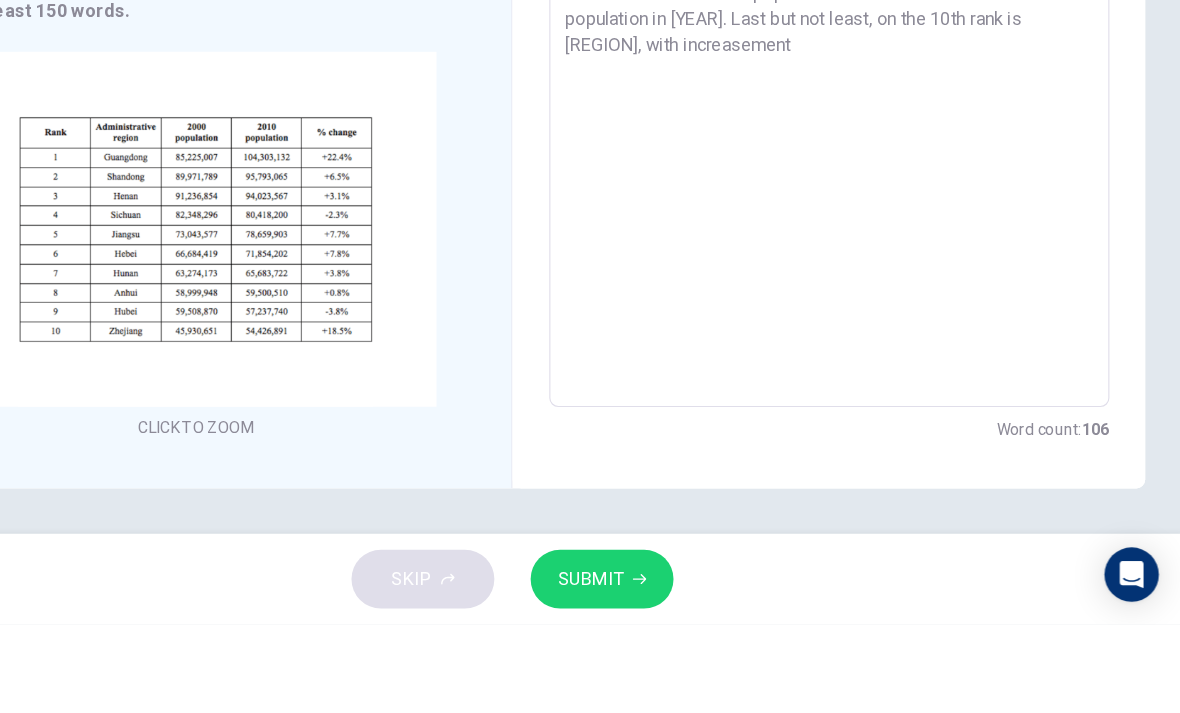click on "Population in [REGION] has increased 22.4% in a span of 10 years since [YEAR], which makes [REGION] as the first in rank of population in China. Other than that, [REGION] and [REGION] on the 5th and 6th of the rank respectively with only 0.1% difference in increasement of the population. Meanwhile, [REGION] is on the 4th rank  with decreasement of population in this region with -2.3% lesser than the population in [YEAR]. Also, [REGION] on the 9th rank shows that the population also 3.8% lesser than the population in [YEAR]. Last but not least, on the 10th rank is [REGION], with increasement" at bounding box center [869, 244] 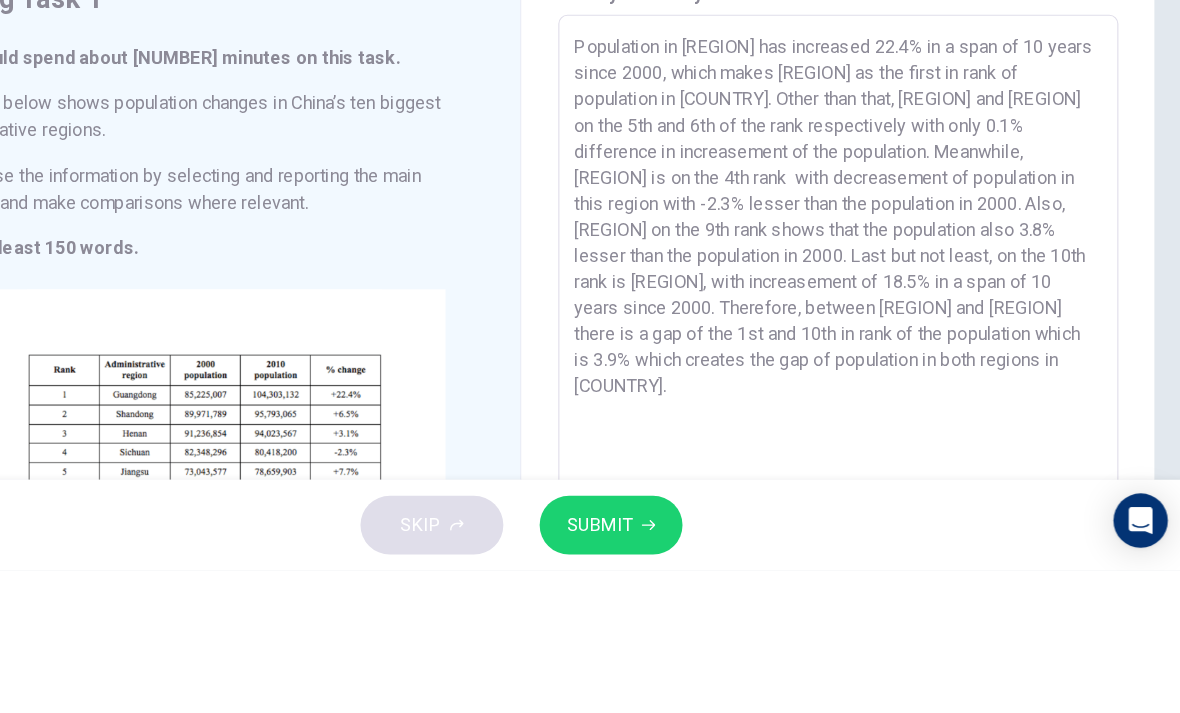 scroll, scrollTop: 17, scrollLeft: 0, axis: vertical 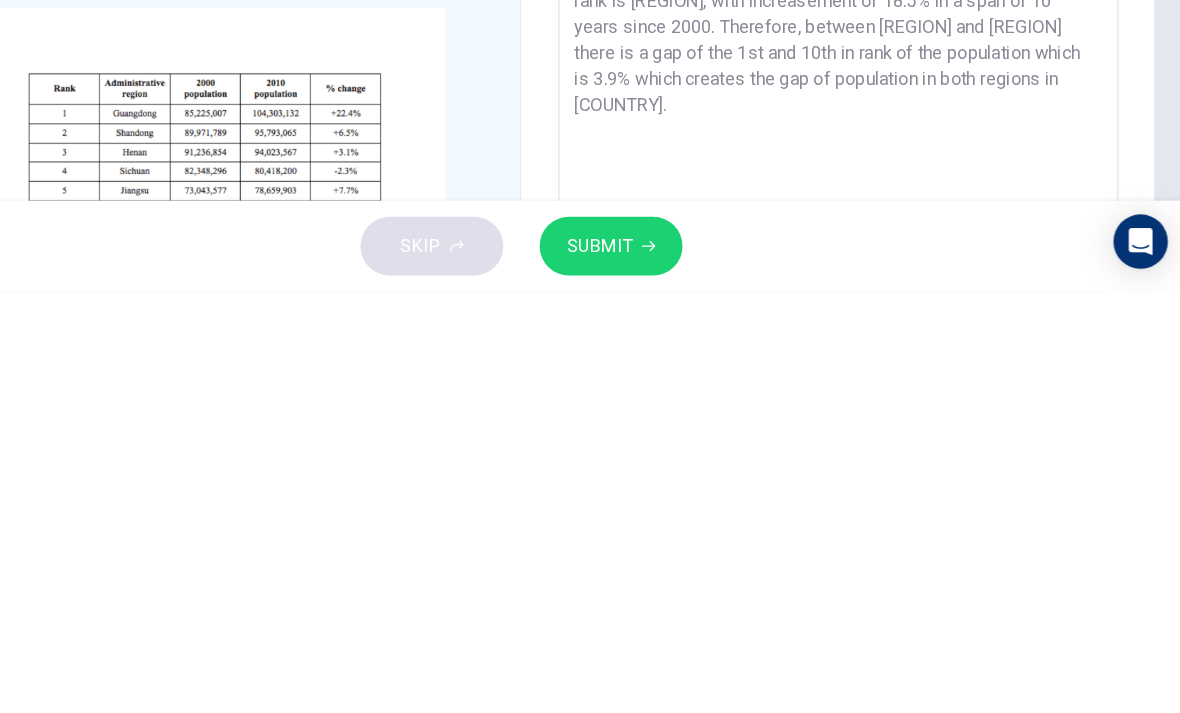 type on "Population in [REGION] has increased 22.4% in a span of 10 years since 2000, which makes [REGION] as the first in rank of population in [COUNTRY]. Other than that, [REGION] and [REGION] on the 5th and 6th of the rank respectively with only 0.1% difference in increasement of the population. Meanwhile, [REGION] is on the 4th rank  with decreasement of population in this region with -2.3% lesser than the population in 2000. Also, [REGION] on the 9th rank shows that the population also 3.8% lesser than the population in 2000. Last but not least, on the 10th rank is [REGION], with increasement of 18.5% in a span of 10 years since 2000. Therefore, between [REGION] and [REGION] there is a gap of the 1st and 10th in rank of the population which is 3.9% which creates the gap of population in both regions in [COUNTRY]." 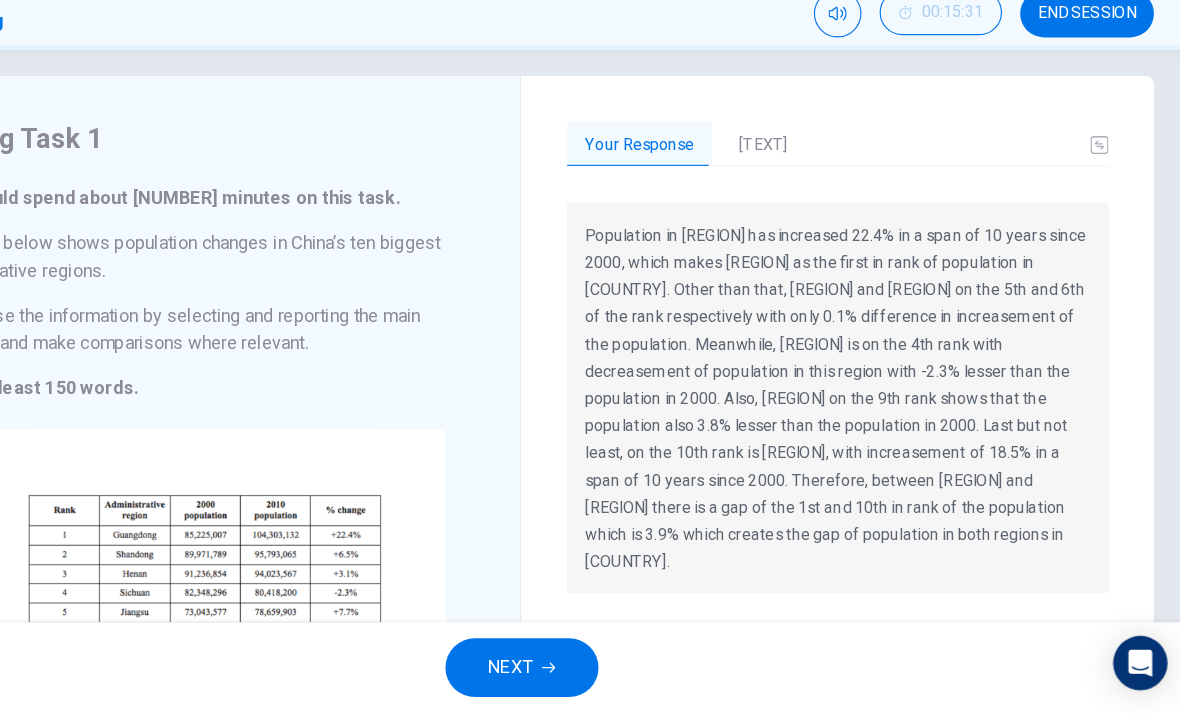 click on "[TEXT]" at bounding box center [803, 212] 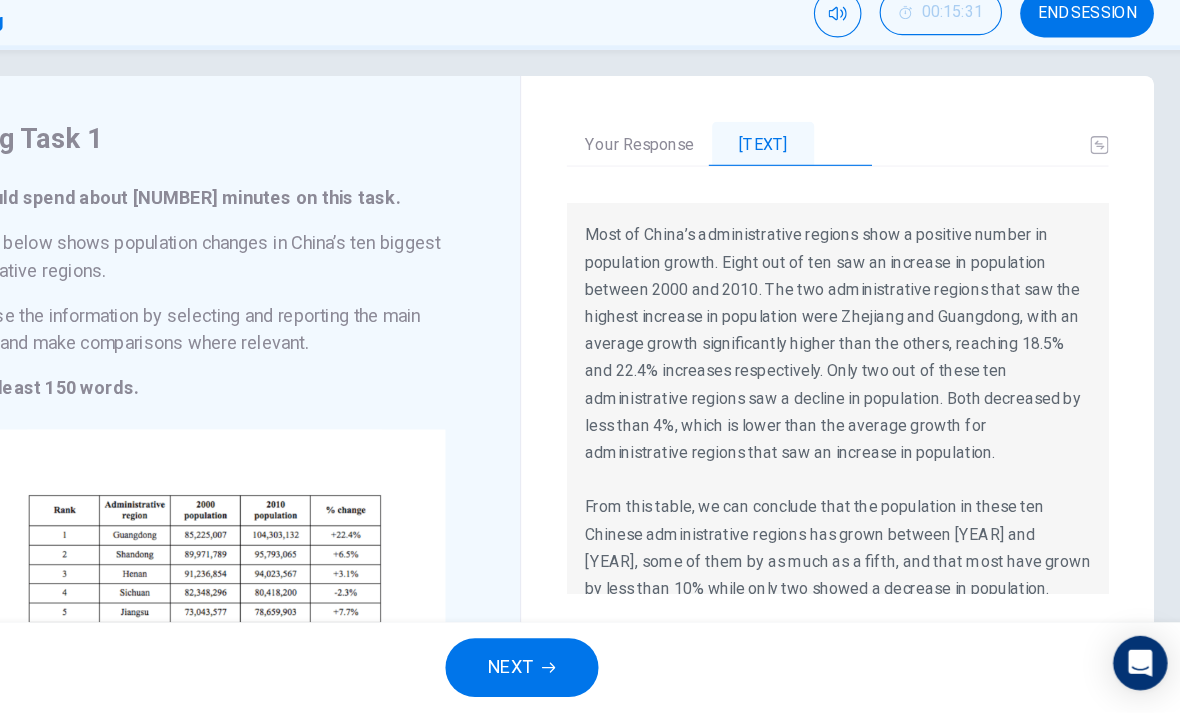 click on "Your Response Sample Response Population in [STATE] has increased 22.4% in a span of 10 years since [YEAR], which makes [STATE] as the first in rank of population in China. Other than that, Jiangsu and Hebei on the 5th and 6th of the rank respectively with only 0.1% difference in increasement of the population. Meanwhile, Sichuan is on the 4th rank  with decreasement of population in this region with -2.3% lesser than the population in [YEAR]. Also, Hubei on the 9th rank shows that the population also 3.8% lesser than the population in [YEAR]. Last but not least, on the 10th rank is Zheijang, with increasement of 18.5% in a span of 10 years since [YEAR]. Therefore, between [STATE] and Zheijang there is a gap of the 1st and 10th in rank of the population which is 3.9% which creates the gap of population in both regions in China." at bounding box center (869, 499) 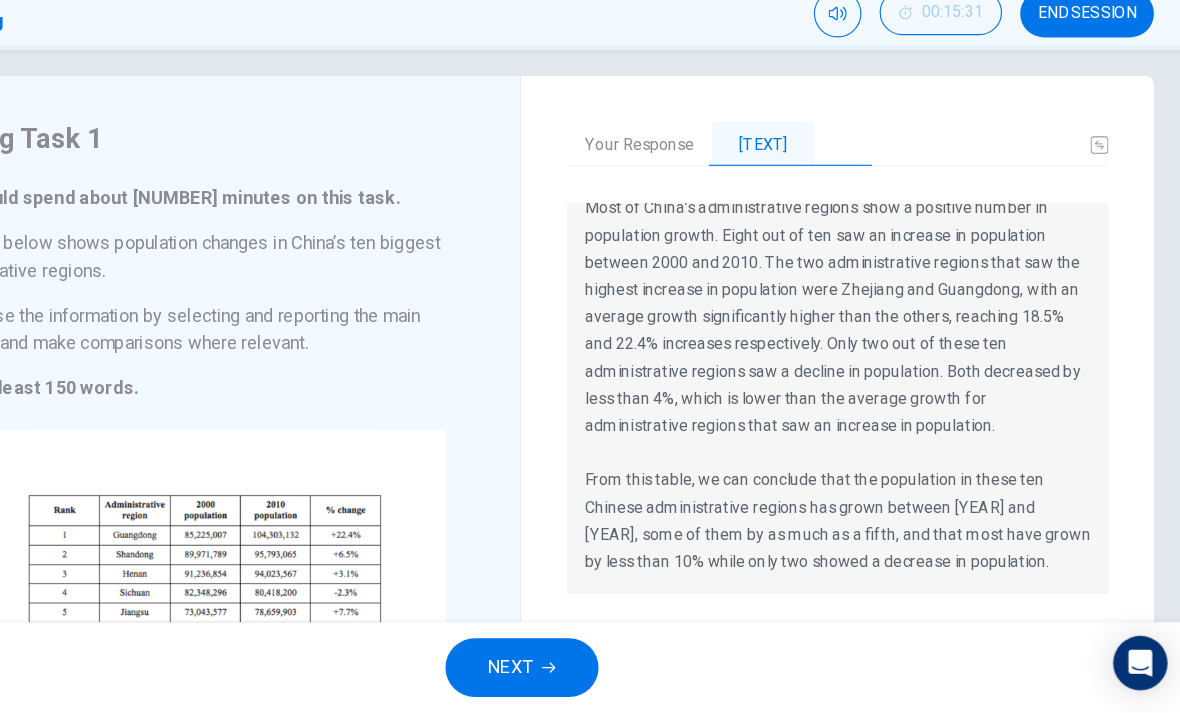 scroll, scrollTop: 24, scrollLeft: 0, axis: vertical 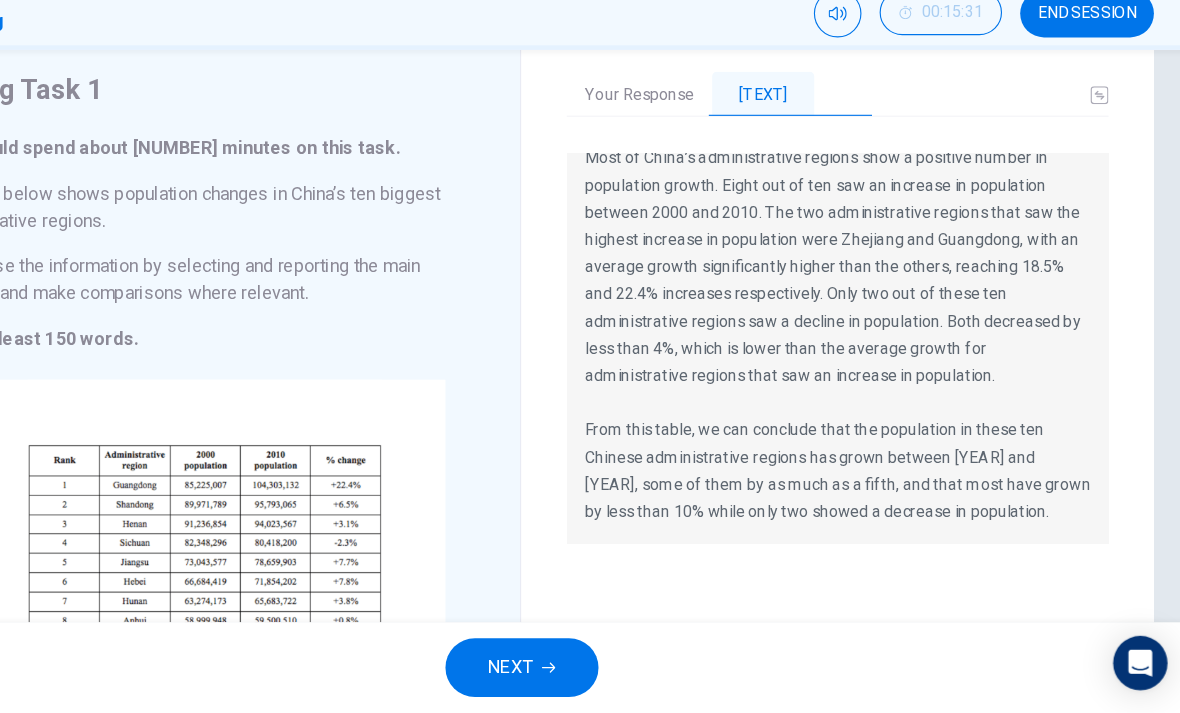 click on "Your Response" at bounding box center (694, 168) 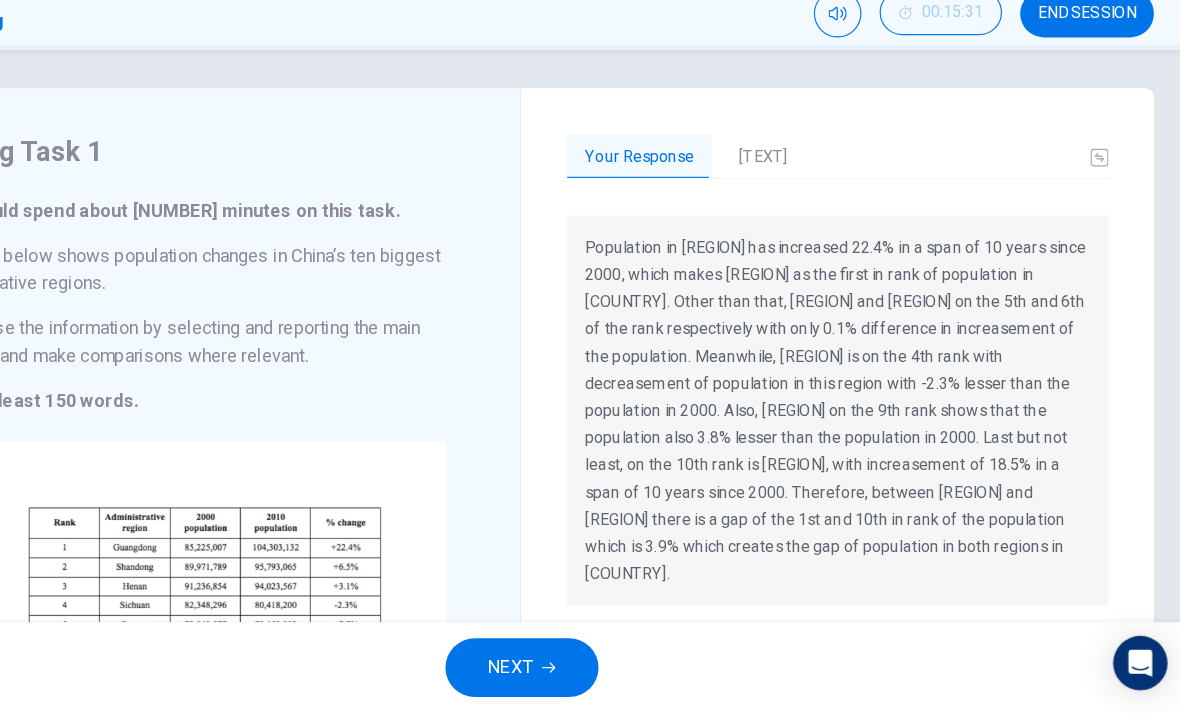 scroll, scrollTop: 7, scrollLeft: 0, axis: vertical 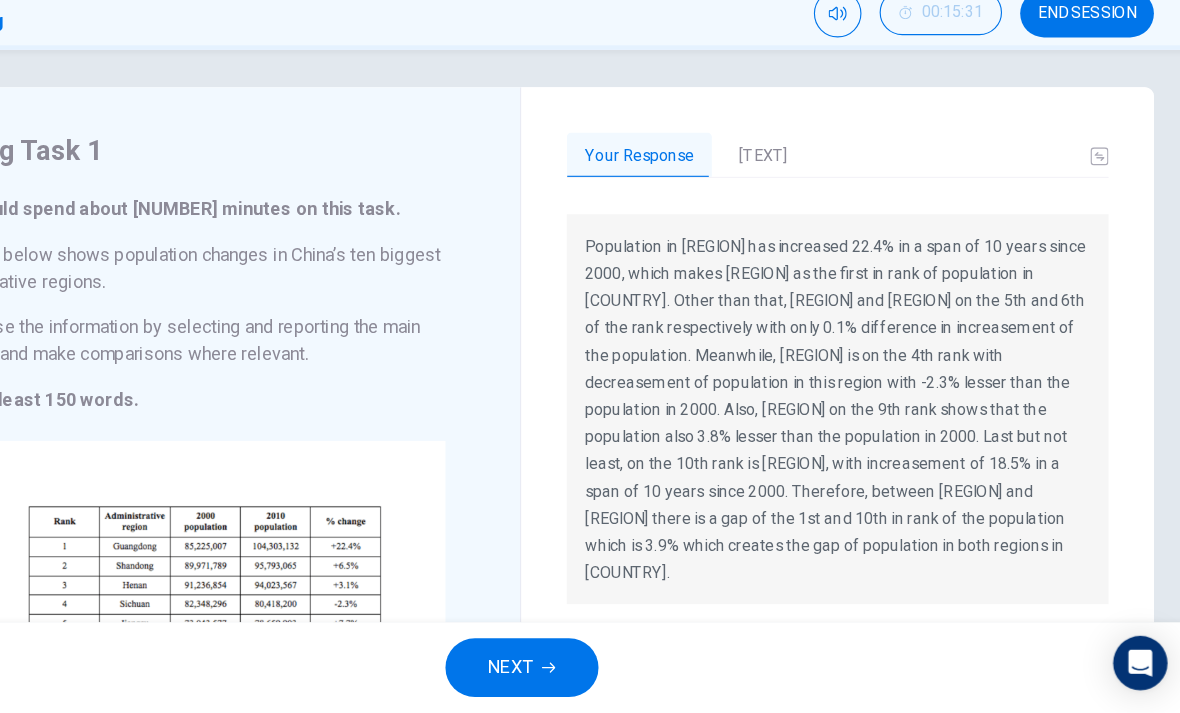 click on "[TEXT]" at bounding box center (803, 222) 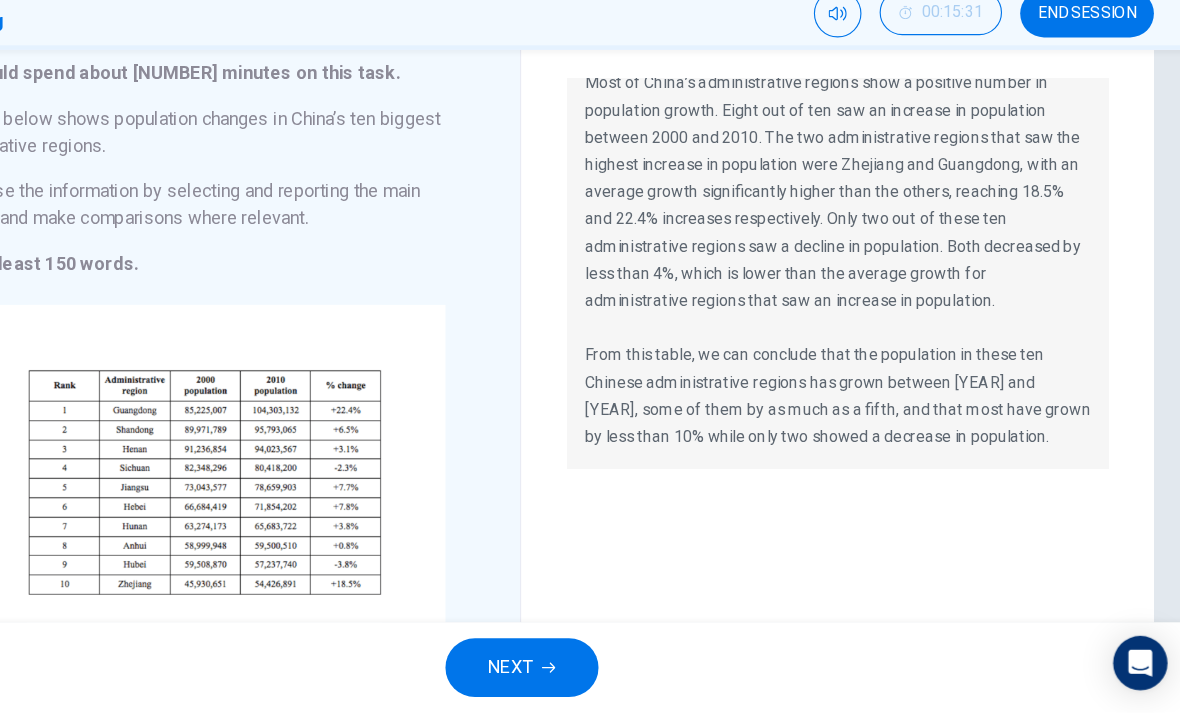 scroll, scrollTop: 125, scrollLeft: 0, axis: vertical 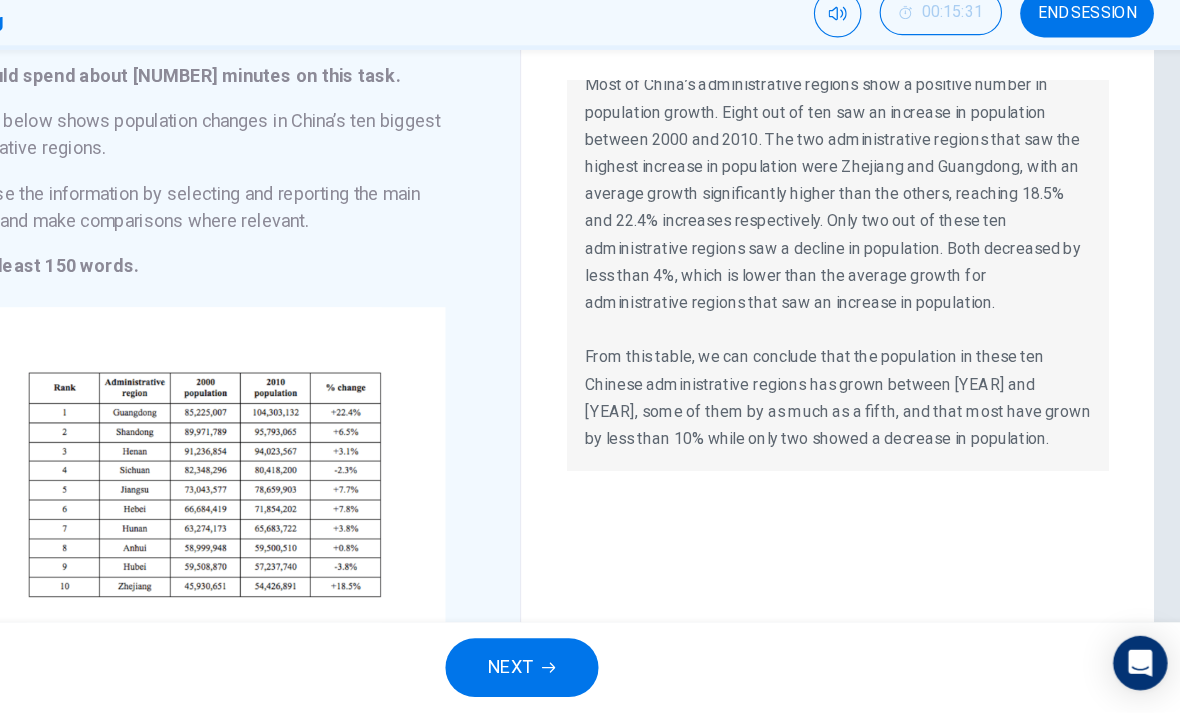 click on "NEXT" at bounding box center (590, 673) 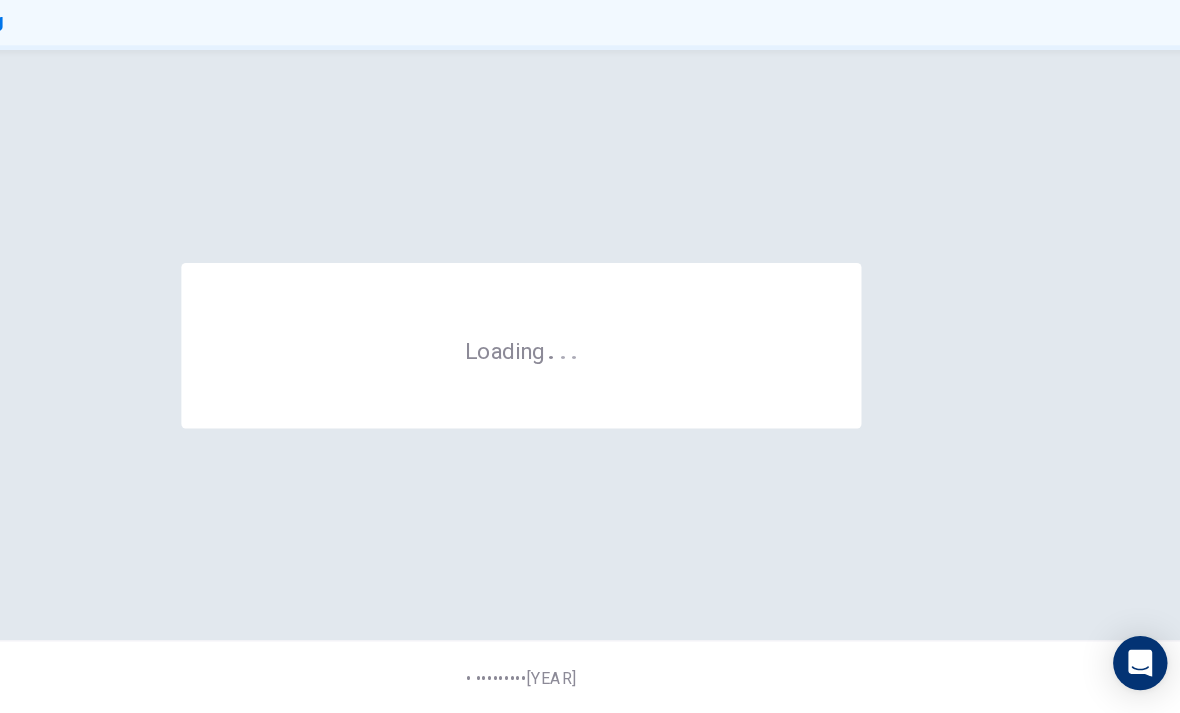 scroll, scrollTop: 0, scrollLeft: 0, axis: both 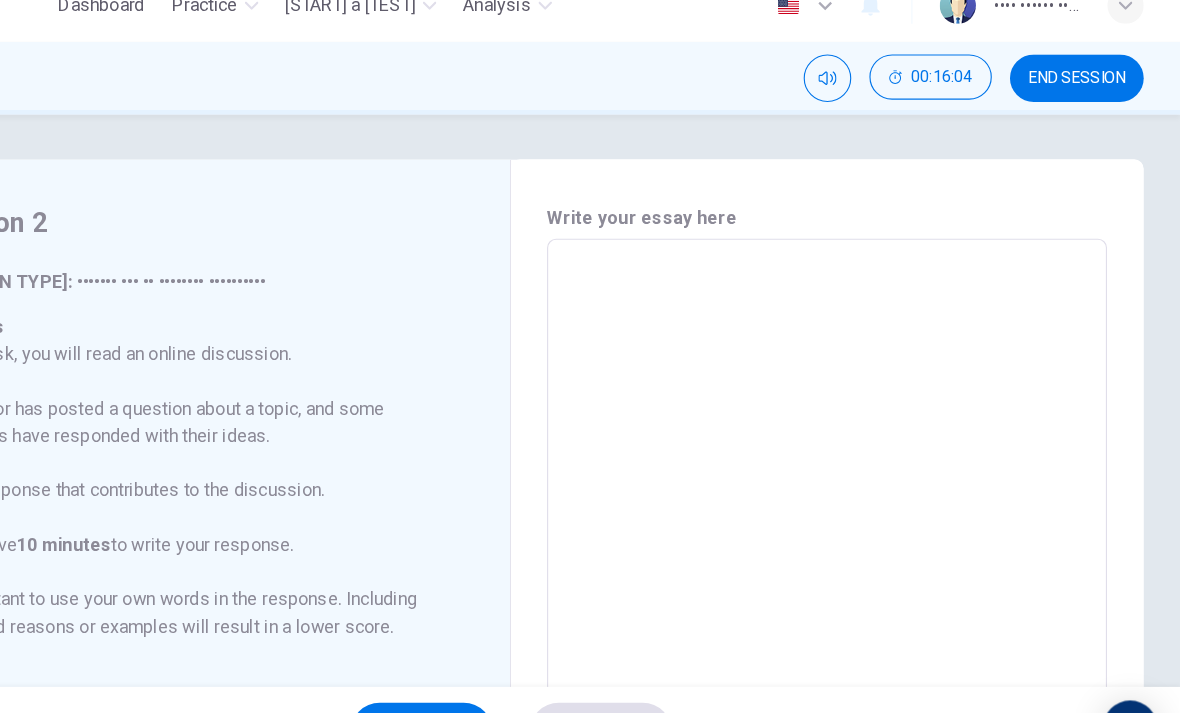 click on "END SESSION" at bounding box center (1089, 96) 